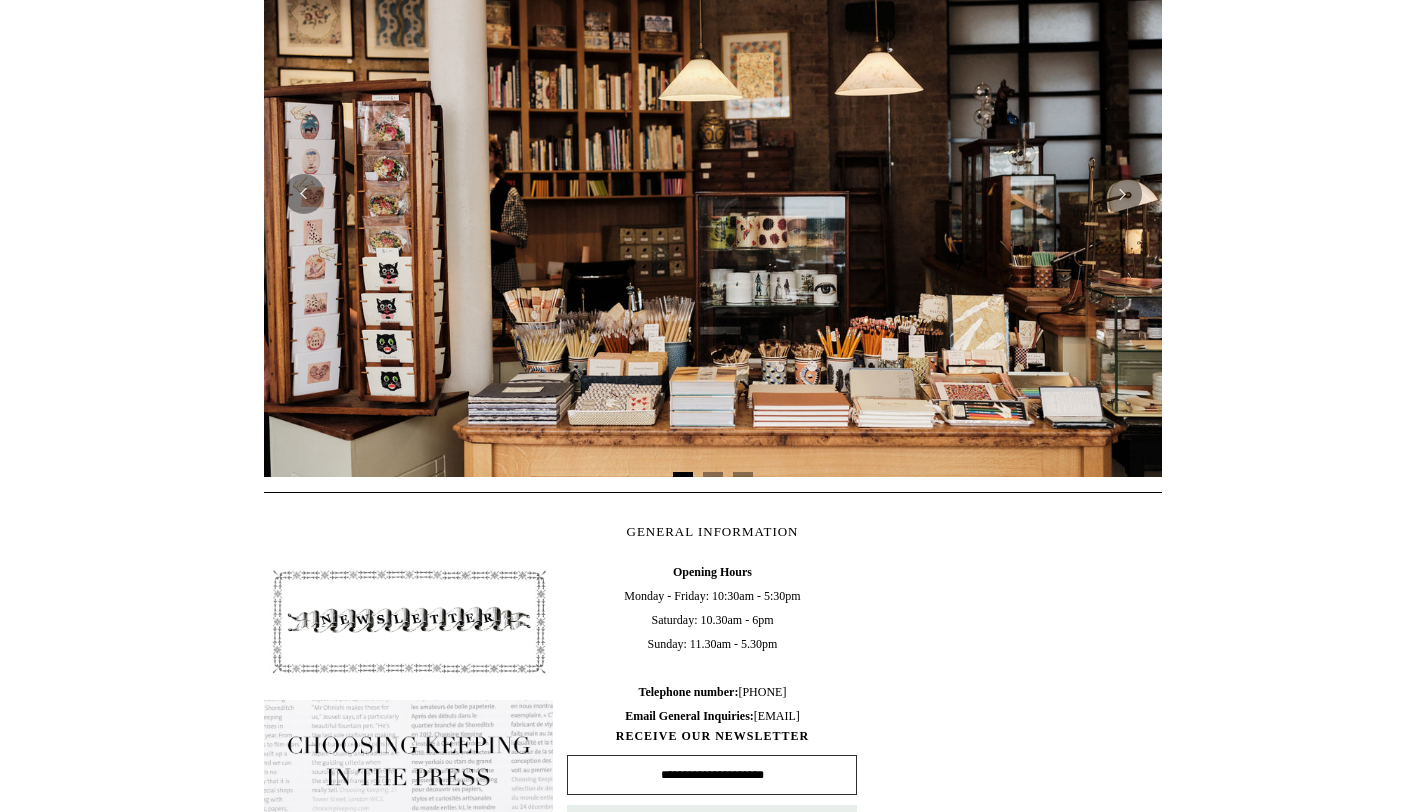scroll, scrollTop: 488, scrollLeft: 0, axis: vertical 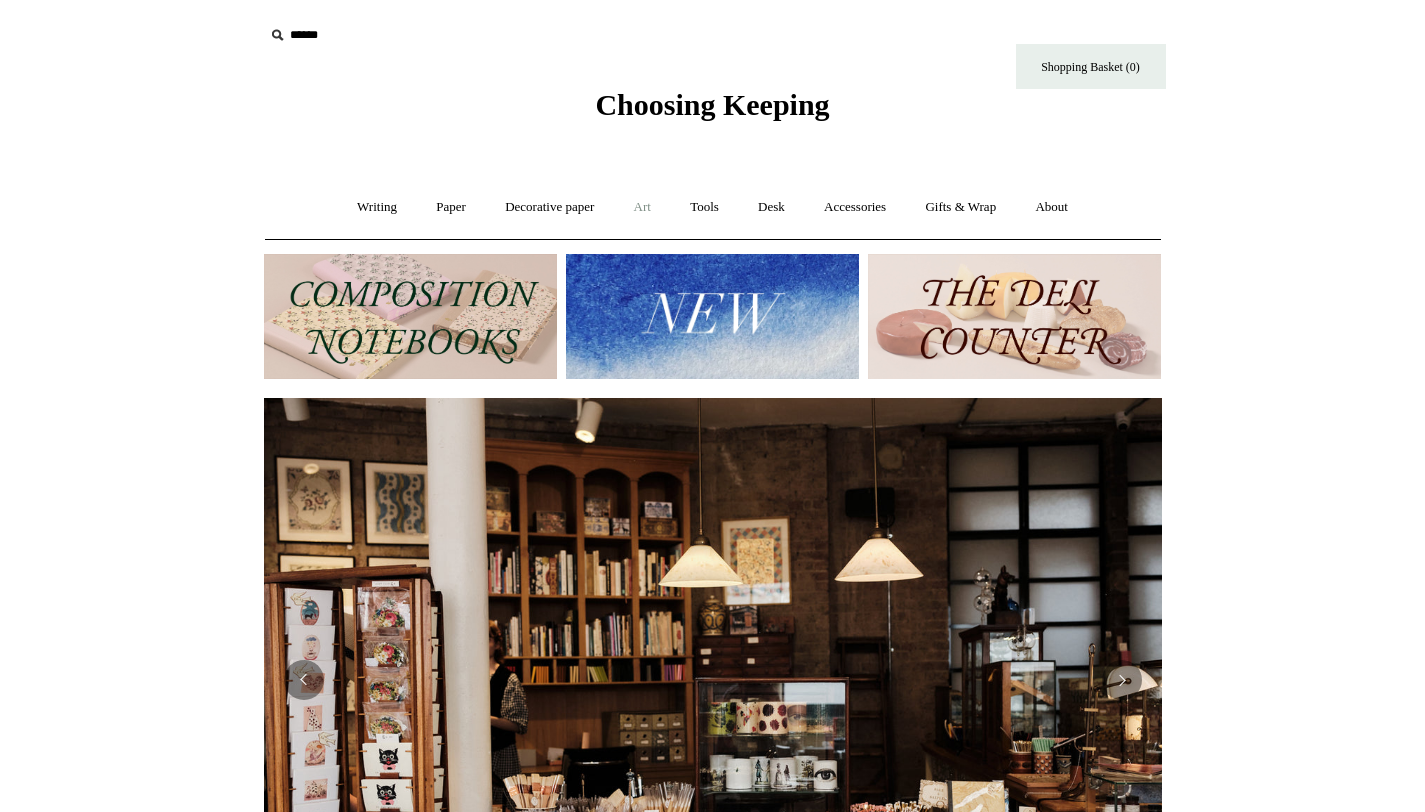 click on "Art +" at bounding box center (642, 207) 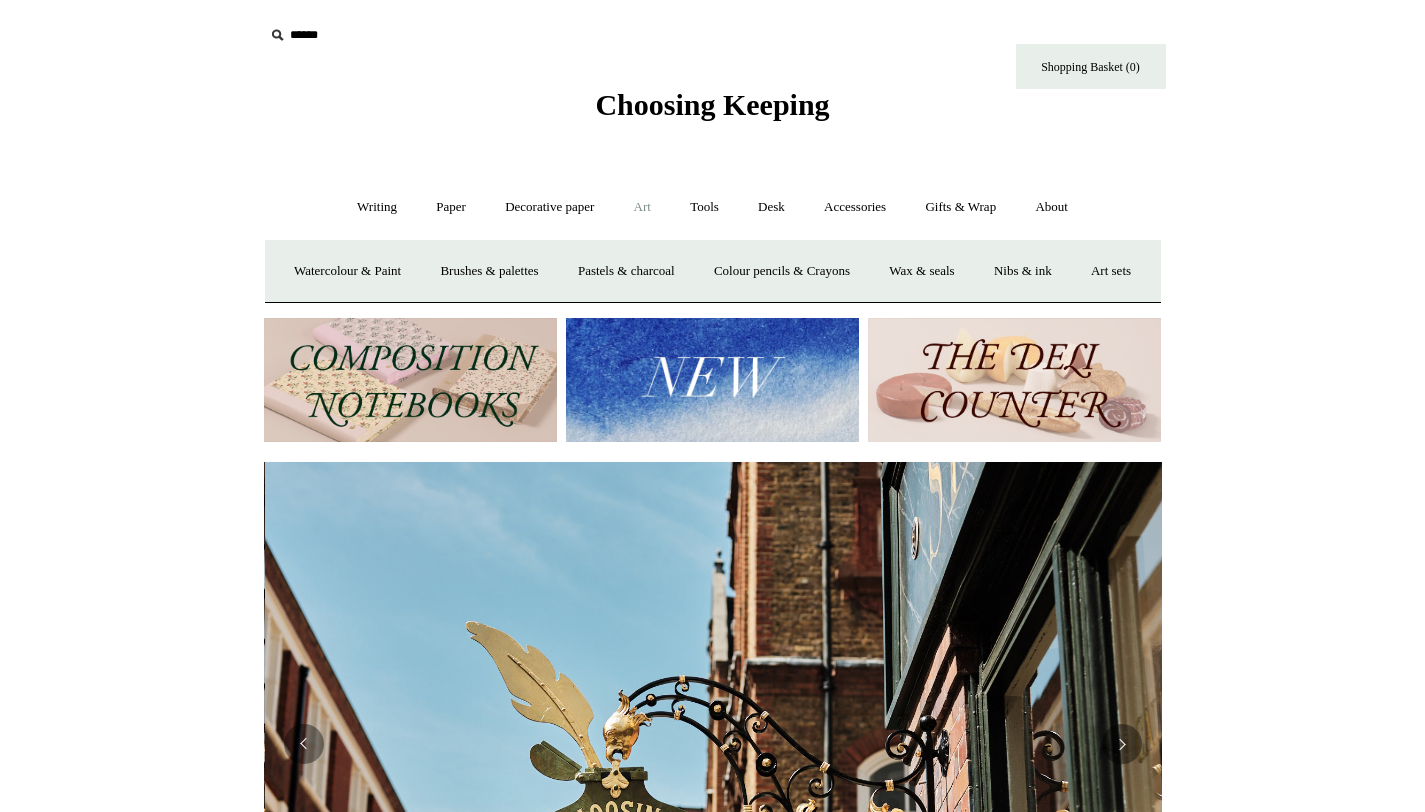 scroll, scrollTop: 0, scrollLeft: 898, axis: horizontal 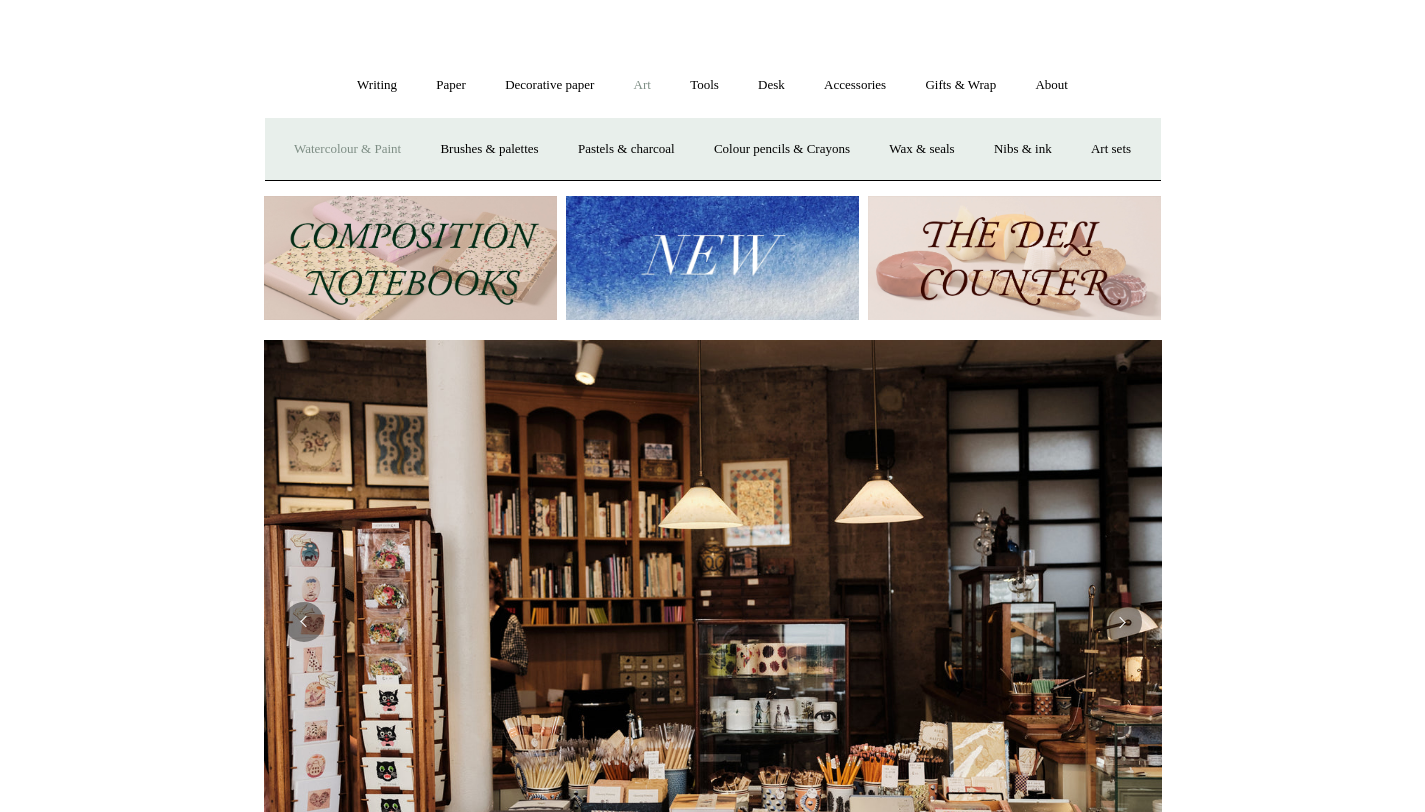 click on "Watercolour & Paint" at bounding box center [347, 149] 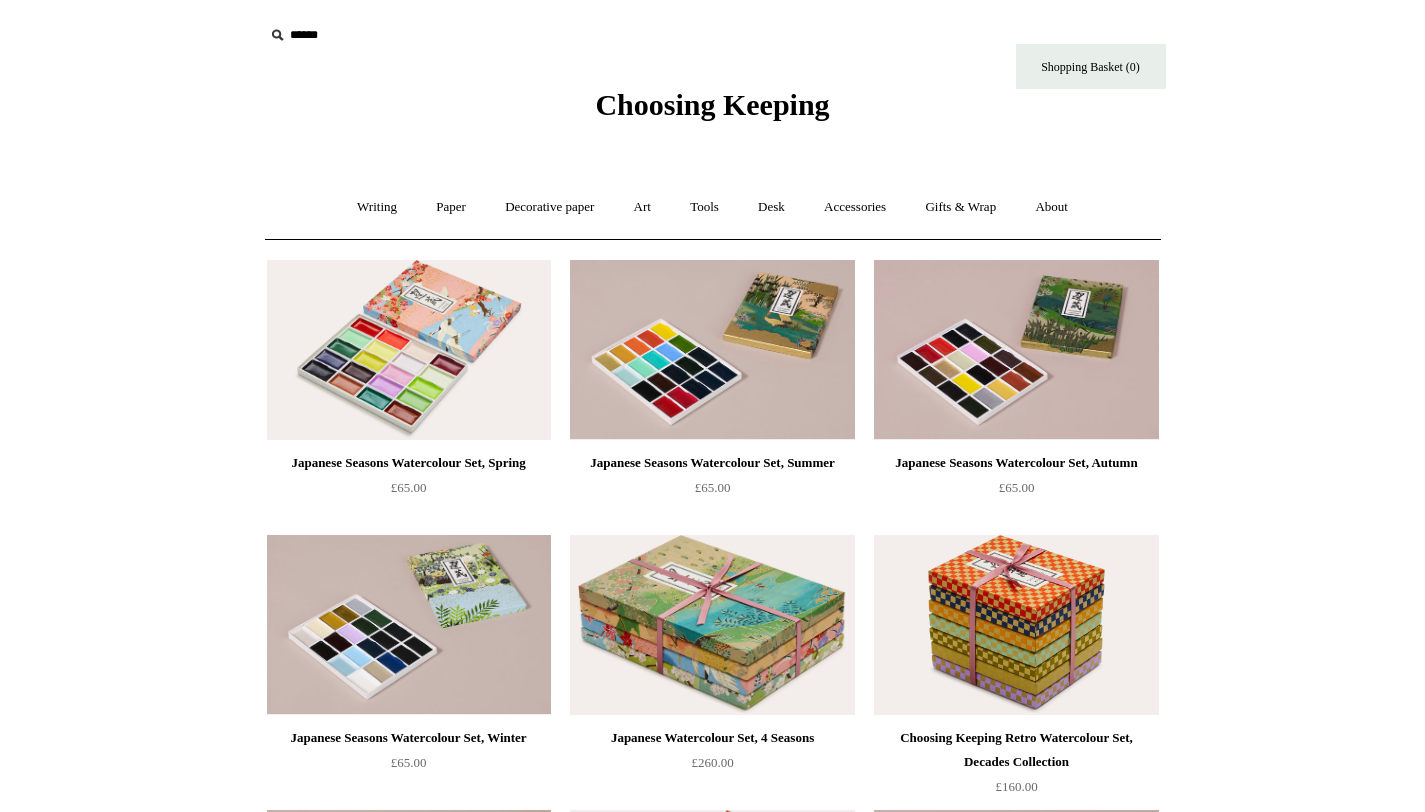 scroll, scrollTop: 0, scrollLeft: 0, axis: both 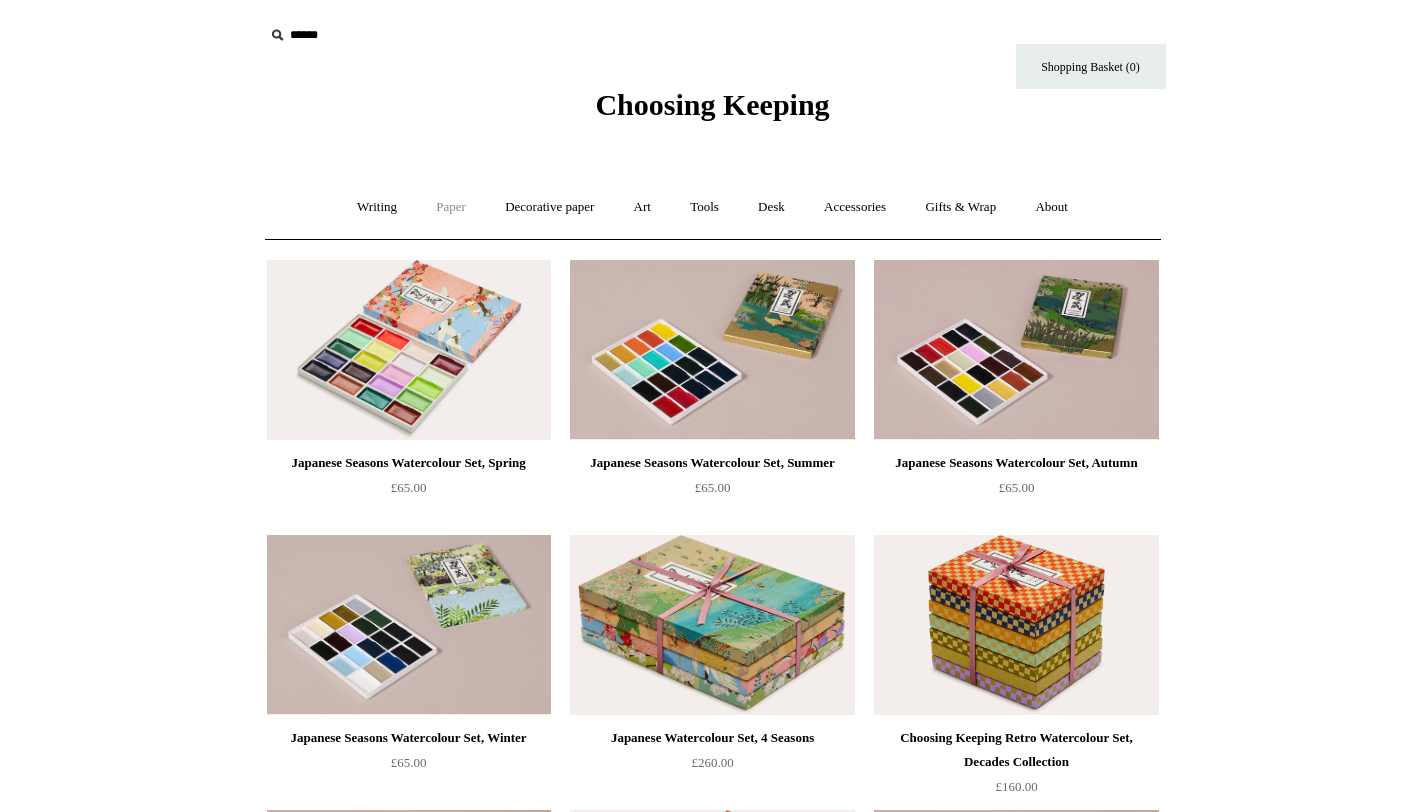 click on "Paper +" at bounding box center [451, 207] 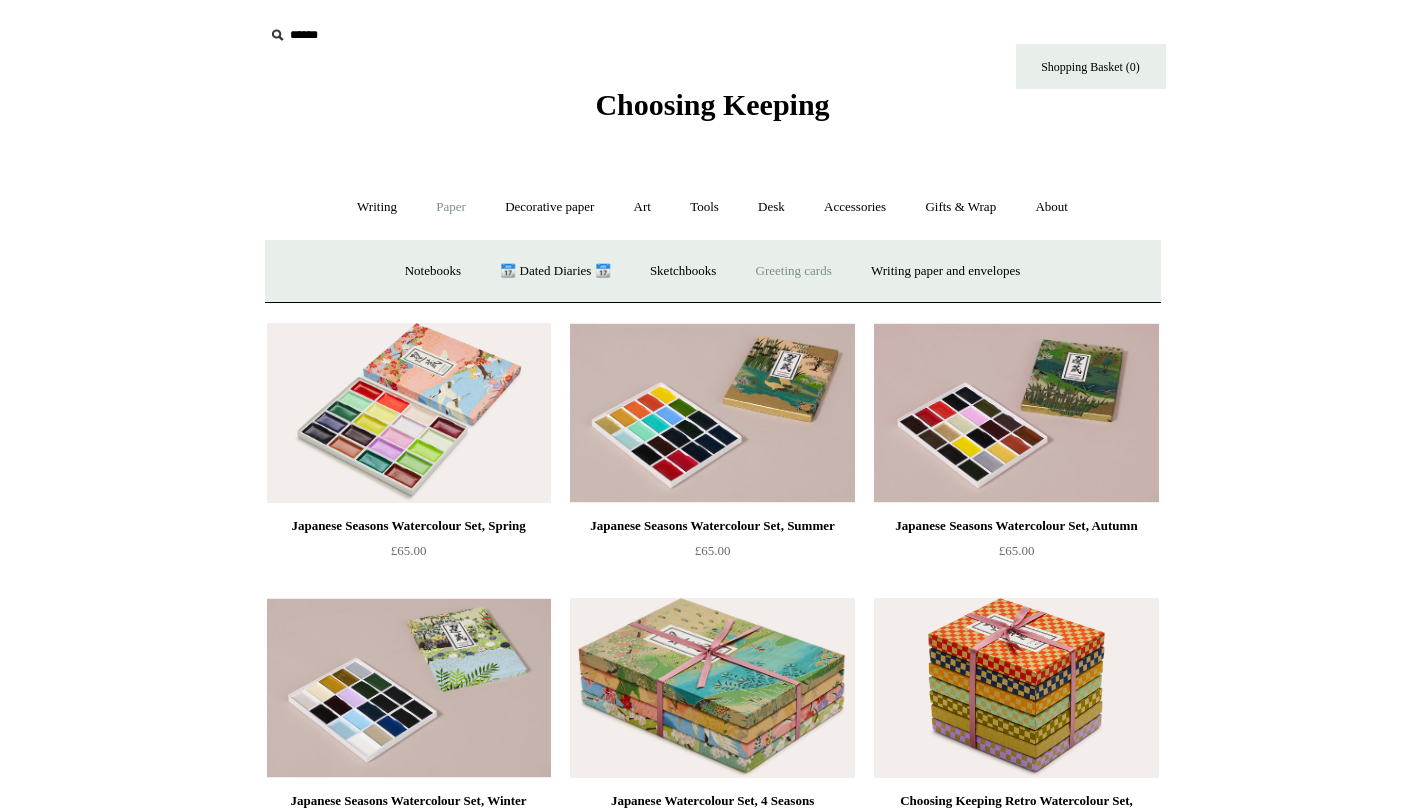 click on "Greeting cards +" at bounding box center (794, 271) 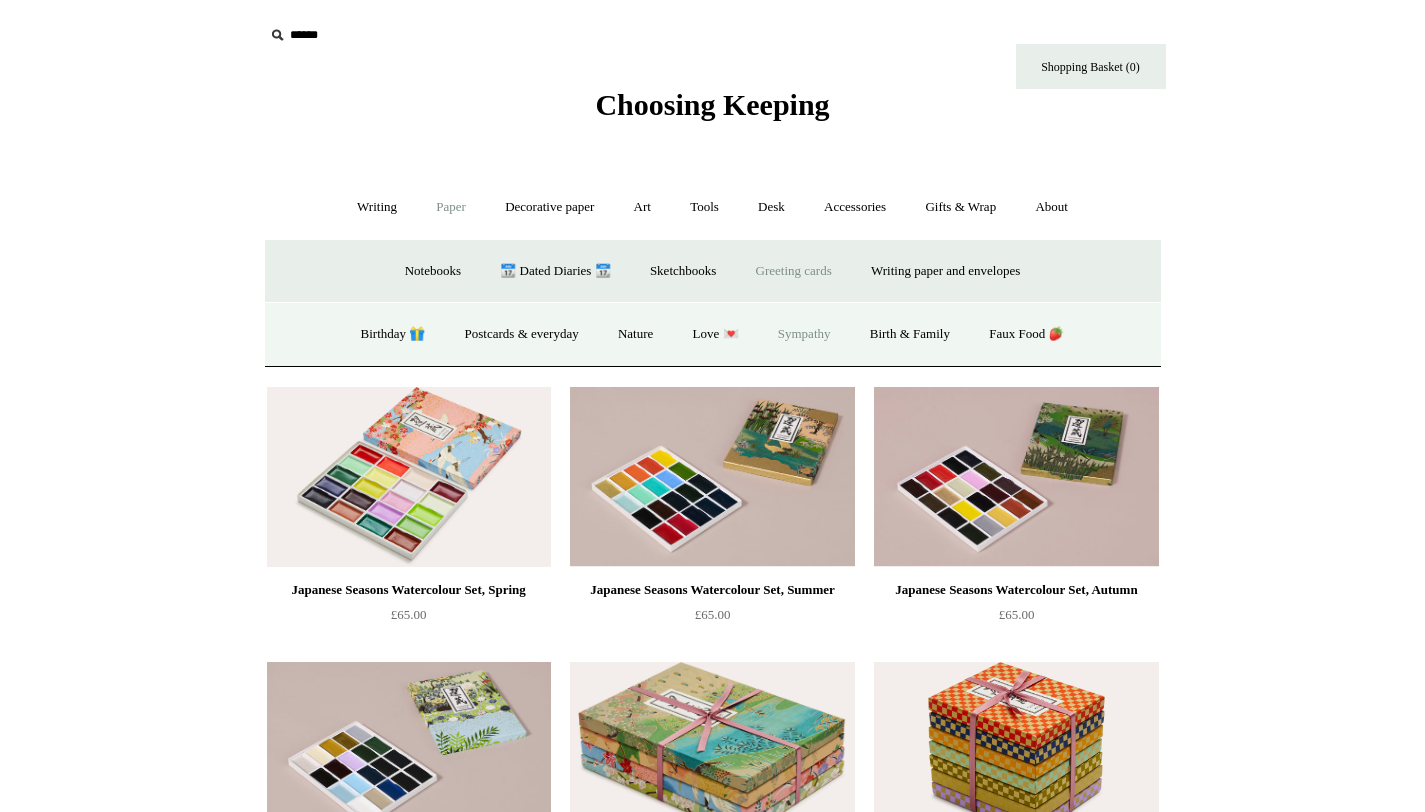 click on "Sympathy" at bounding box center [804, 334] 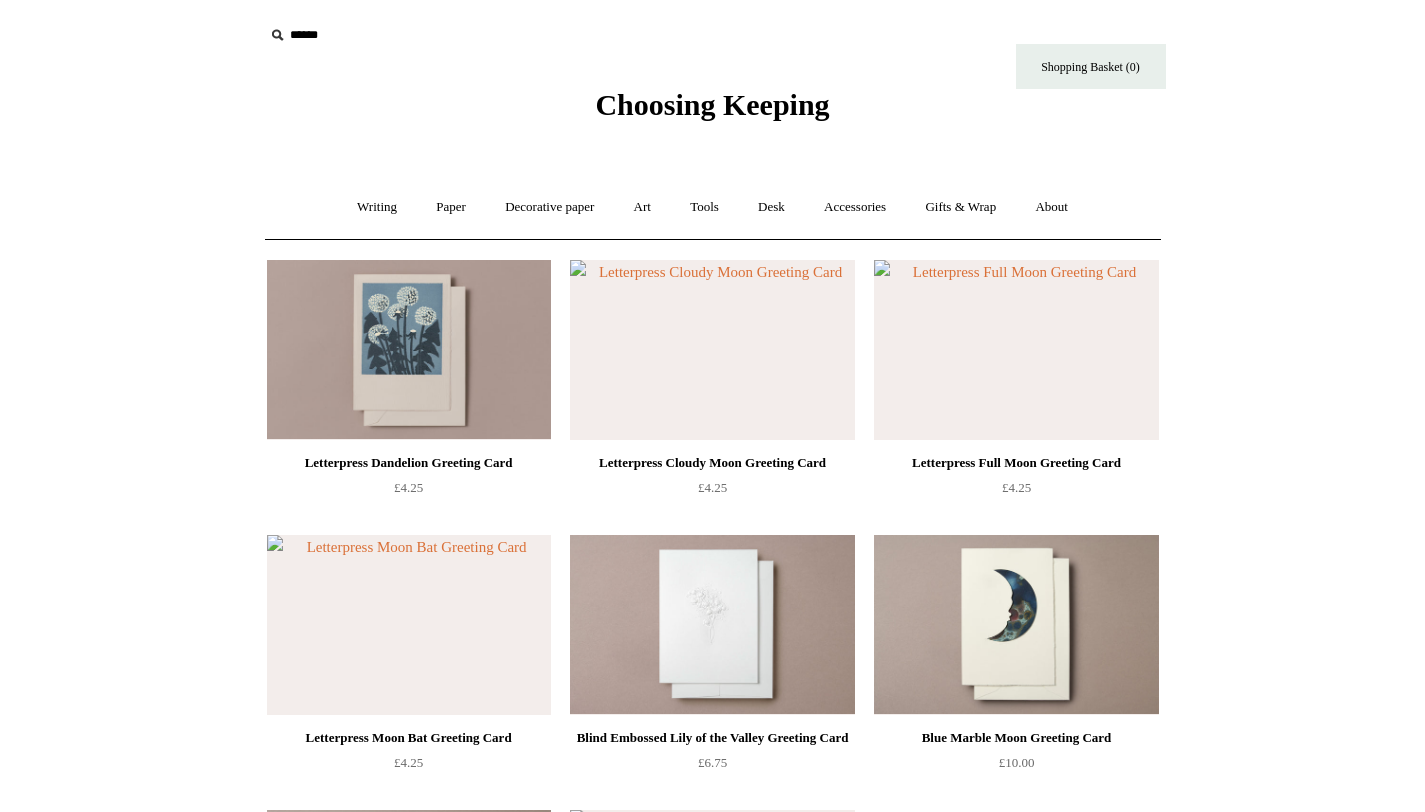 scroll, scrollTop: 0, scrollLeft: 0, axis: both 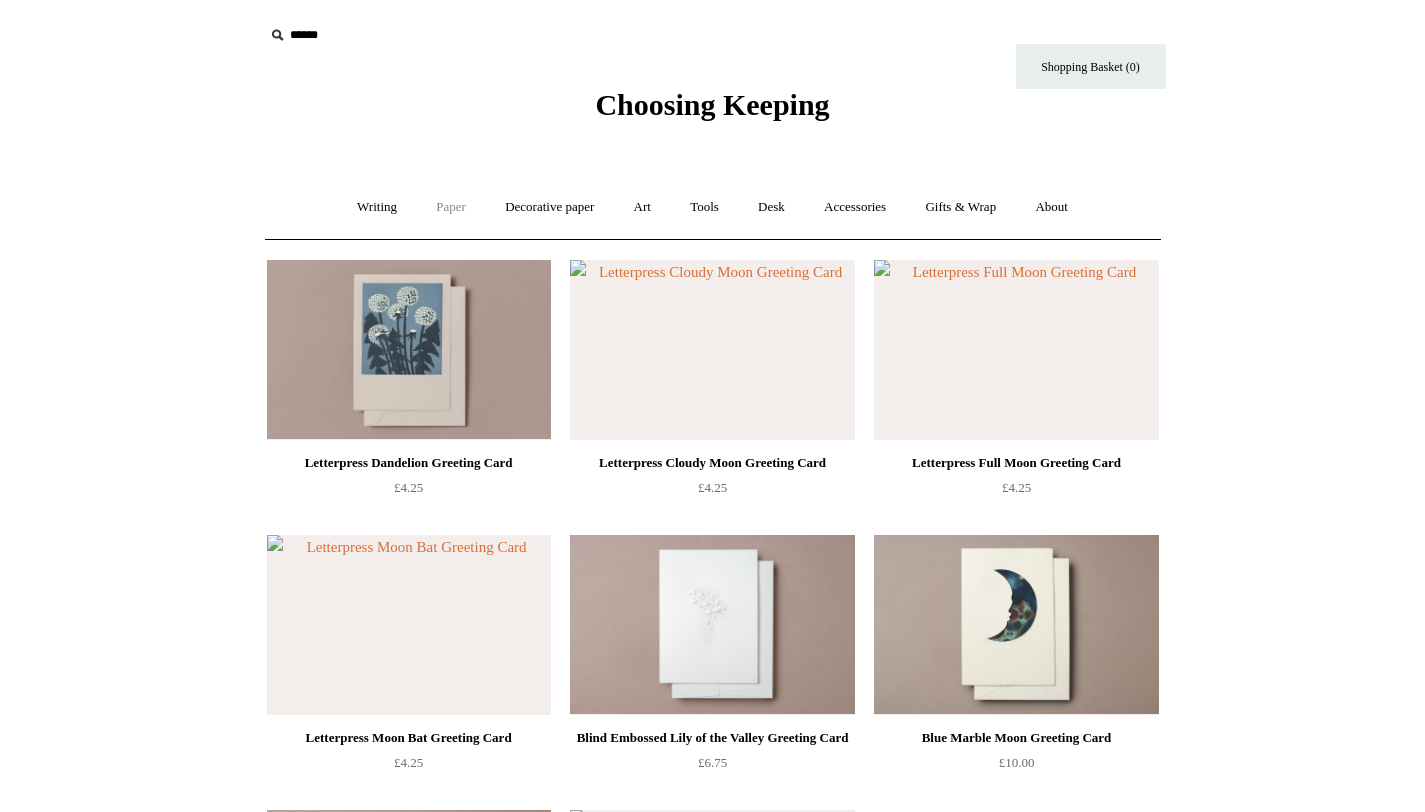 click on "Paper +" at bounding box center (451, 207) 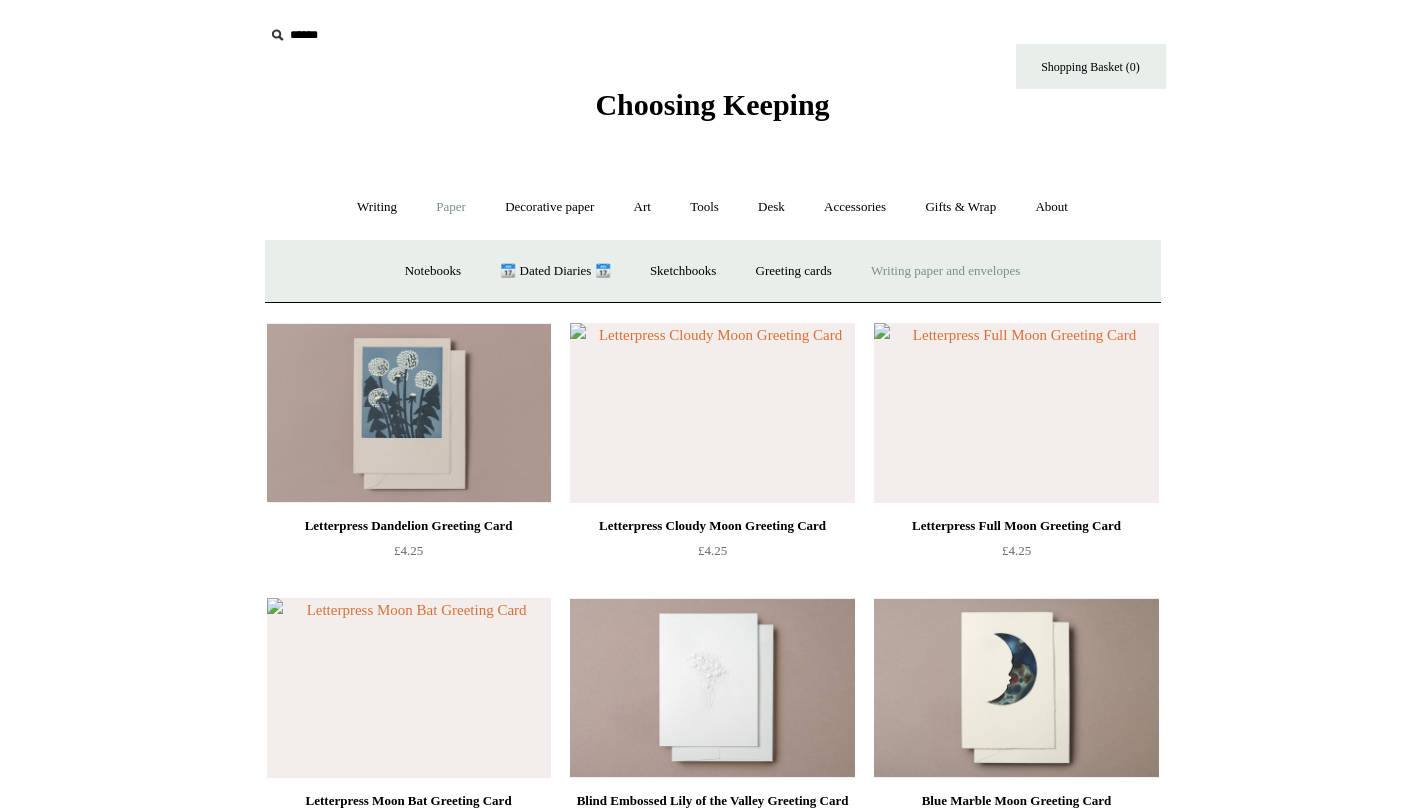 click on "Writing paper and envelopes +" at bounding box center (945, 271) 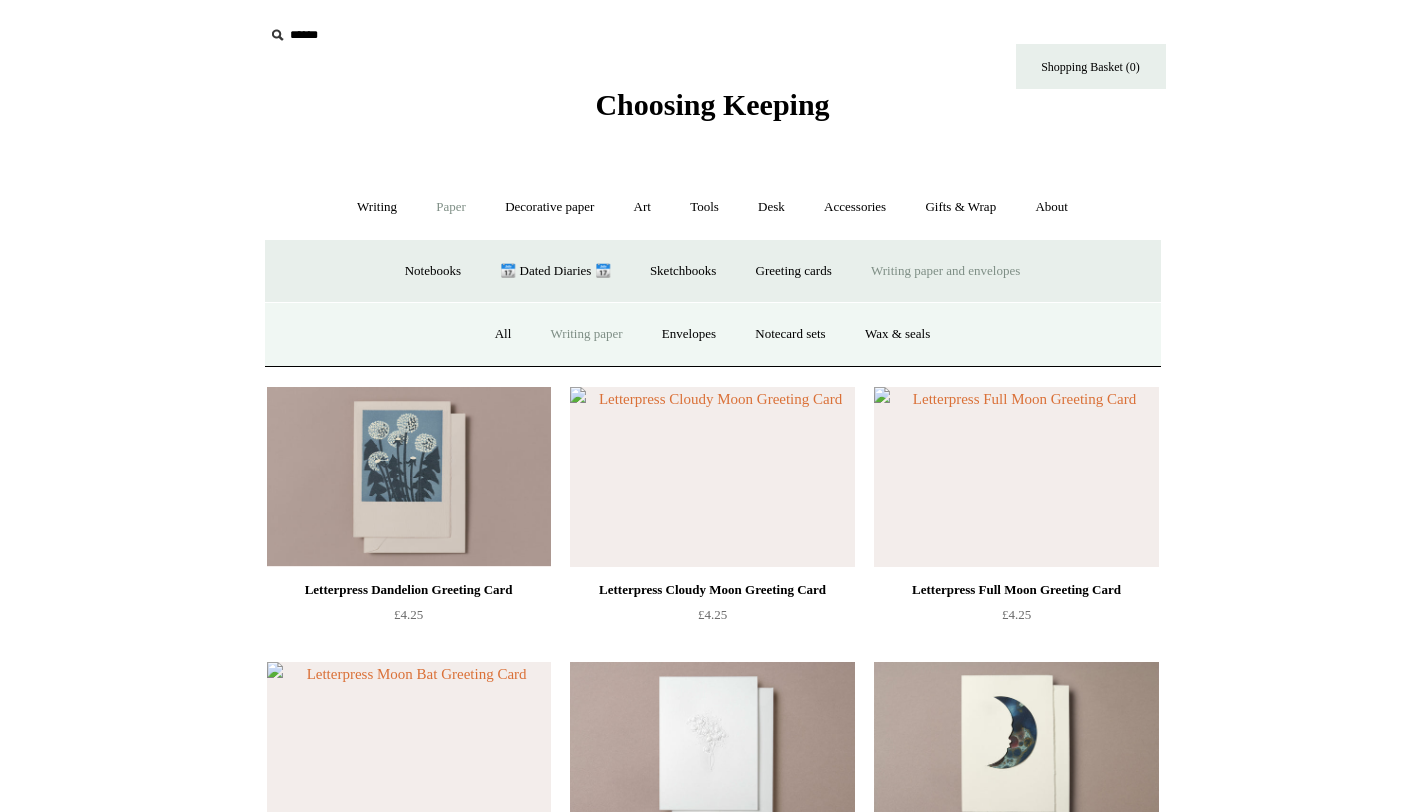 click on "Writing paper" at bounding box center (587, 334) 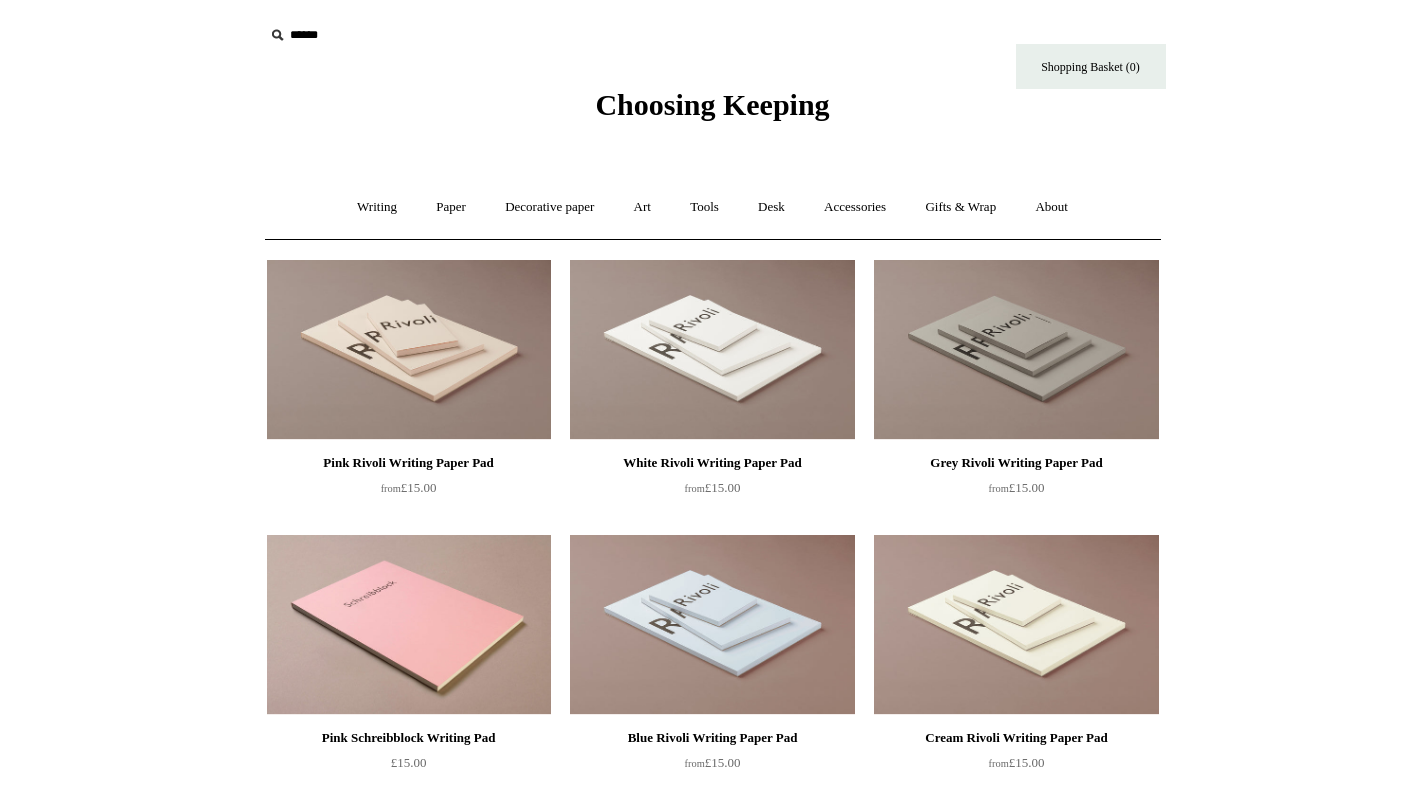 scroll, scrollTop: 0, scrollLeft: 0, axis: both 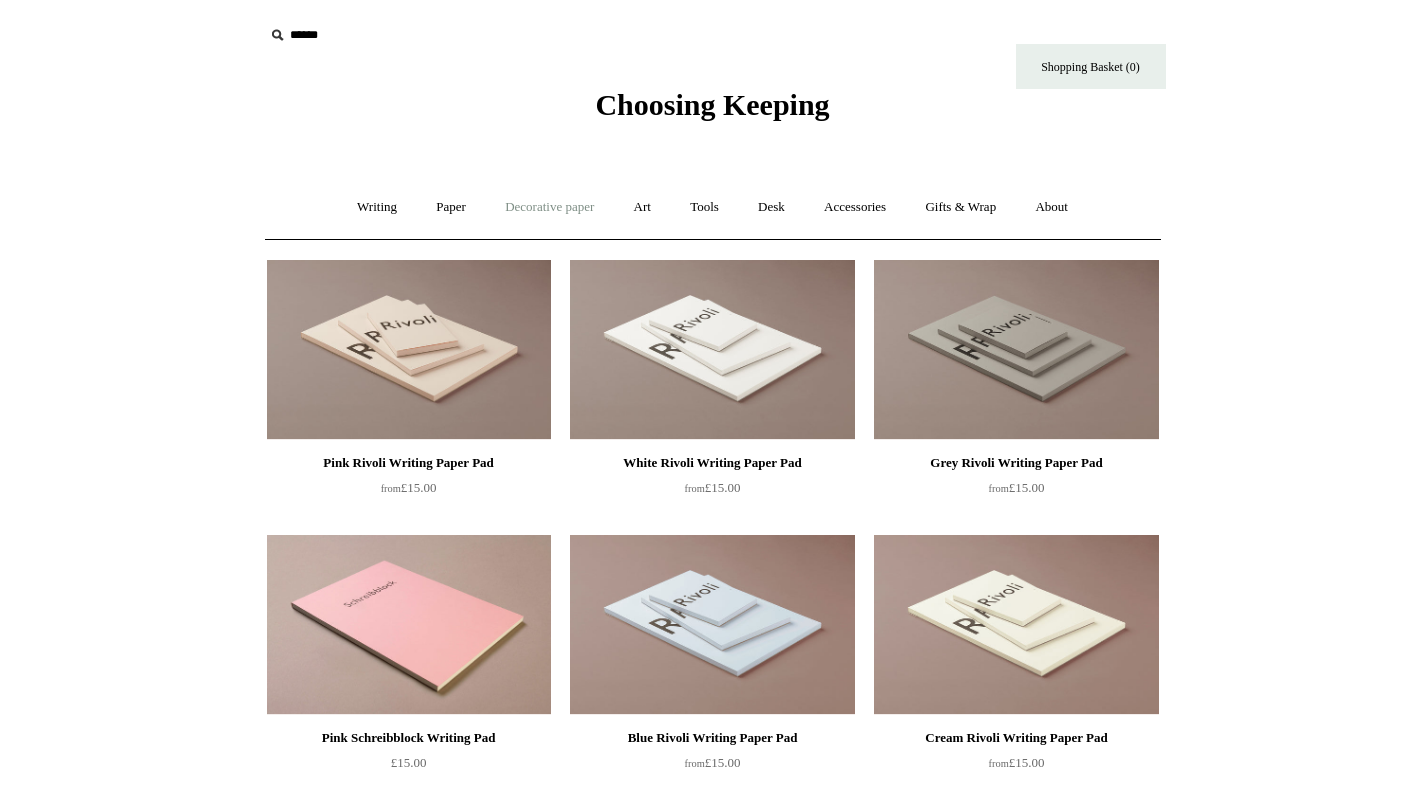 click on "Decorative paper +" at bounding box center (549, 207) 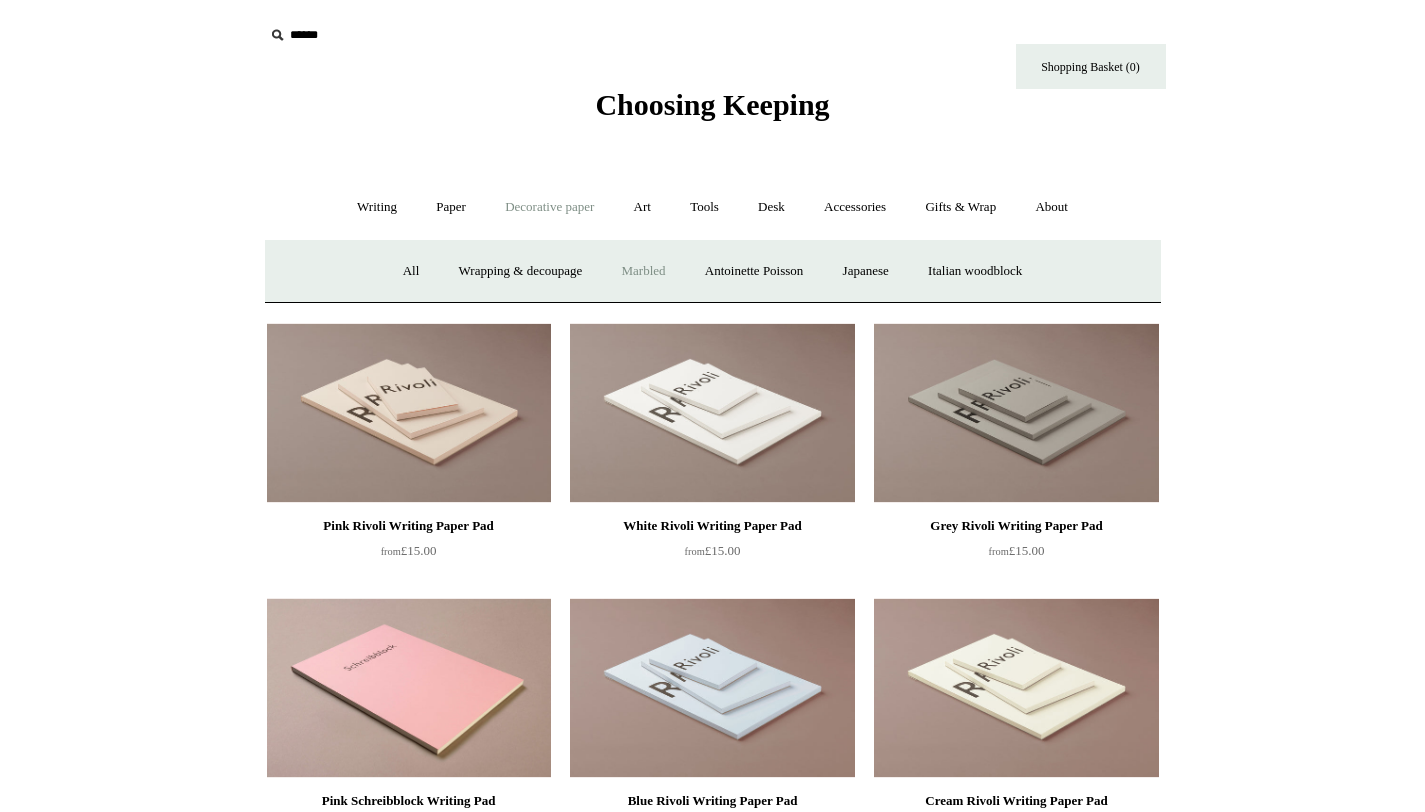 click on "Marbled" at bounding box center [643, 271] 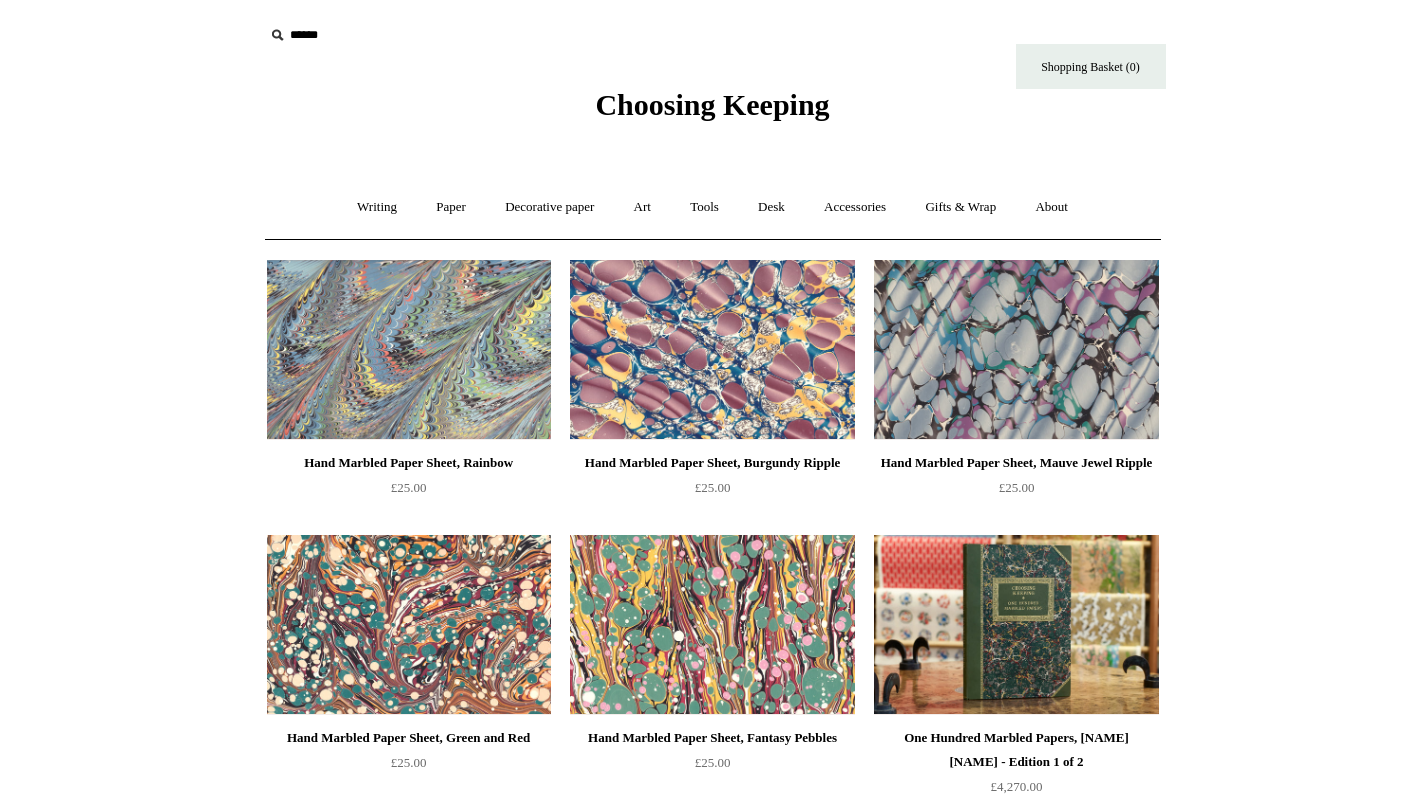 scroll, scrollTop: 0, scrollLeft: 0, axis: both 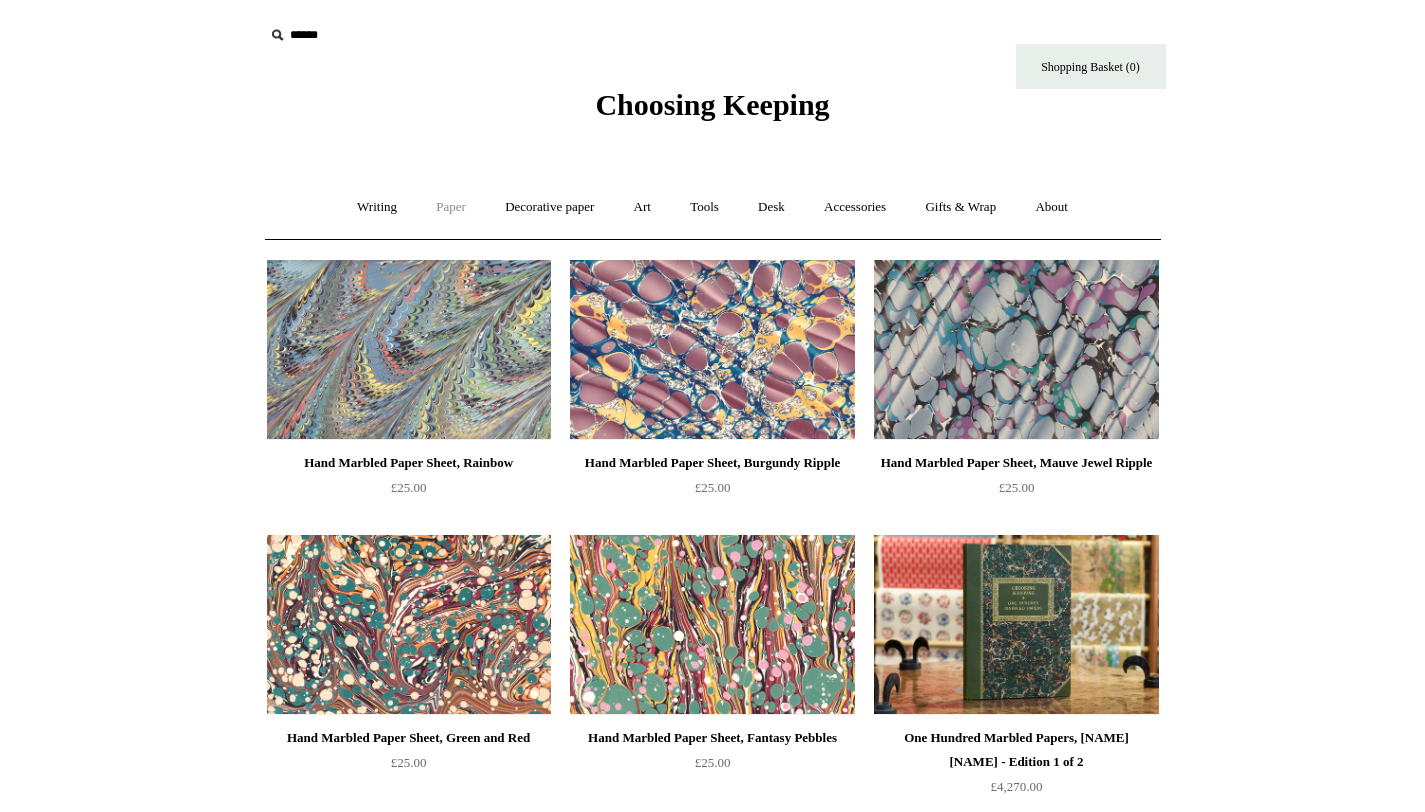 click on "Paper +" at bounding box center (451, 207) 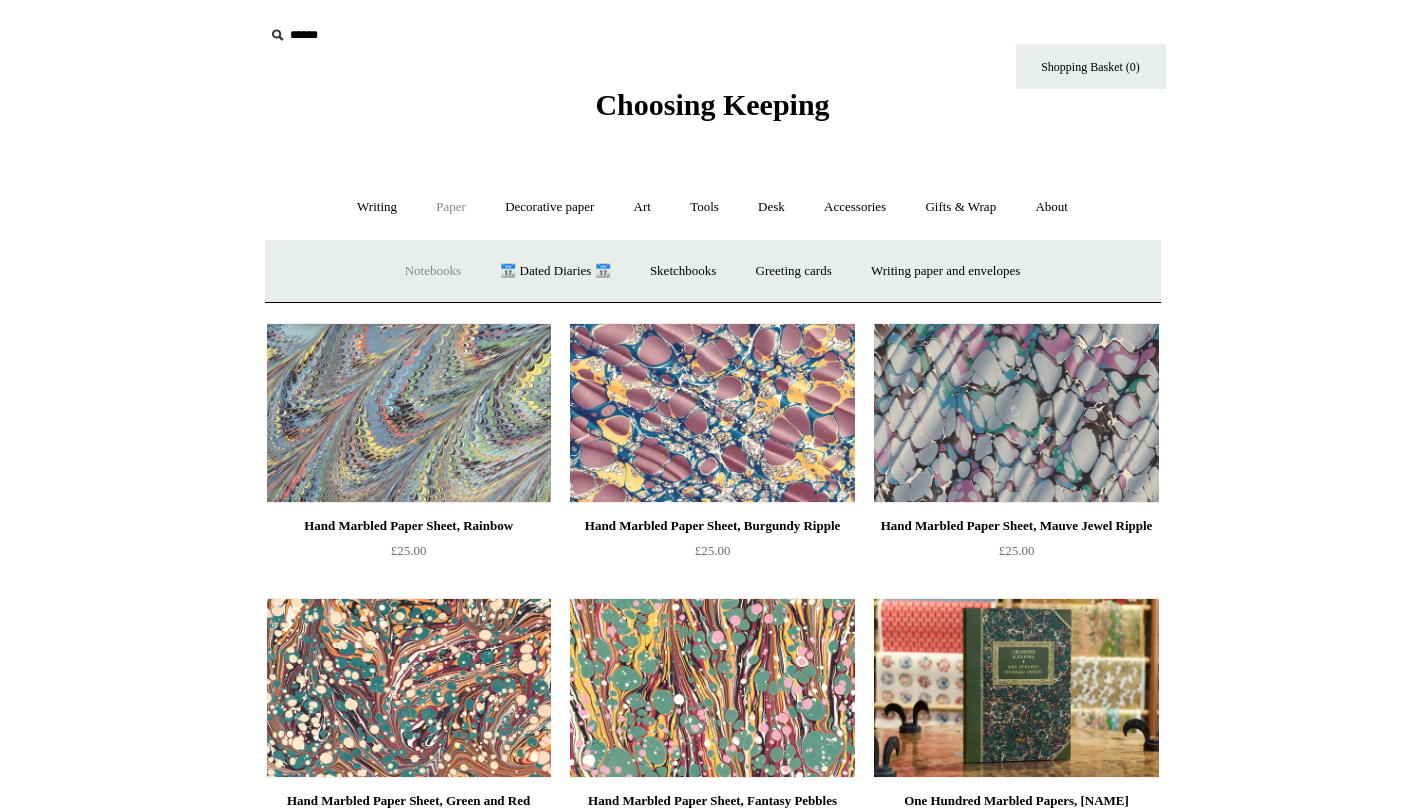 click on "Notebooks +" at bounding box center (433, 271) 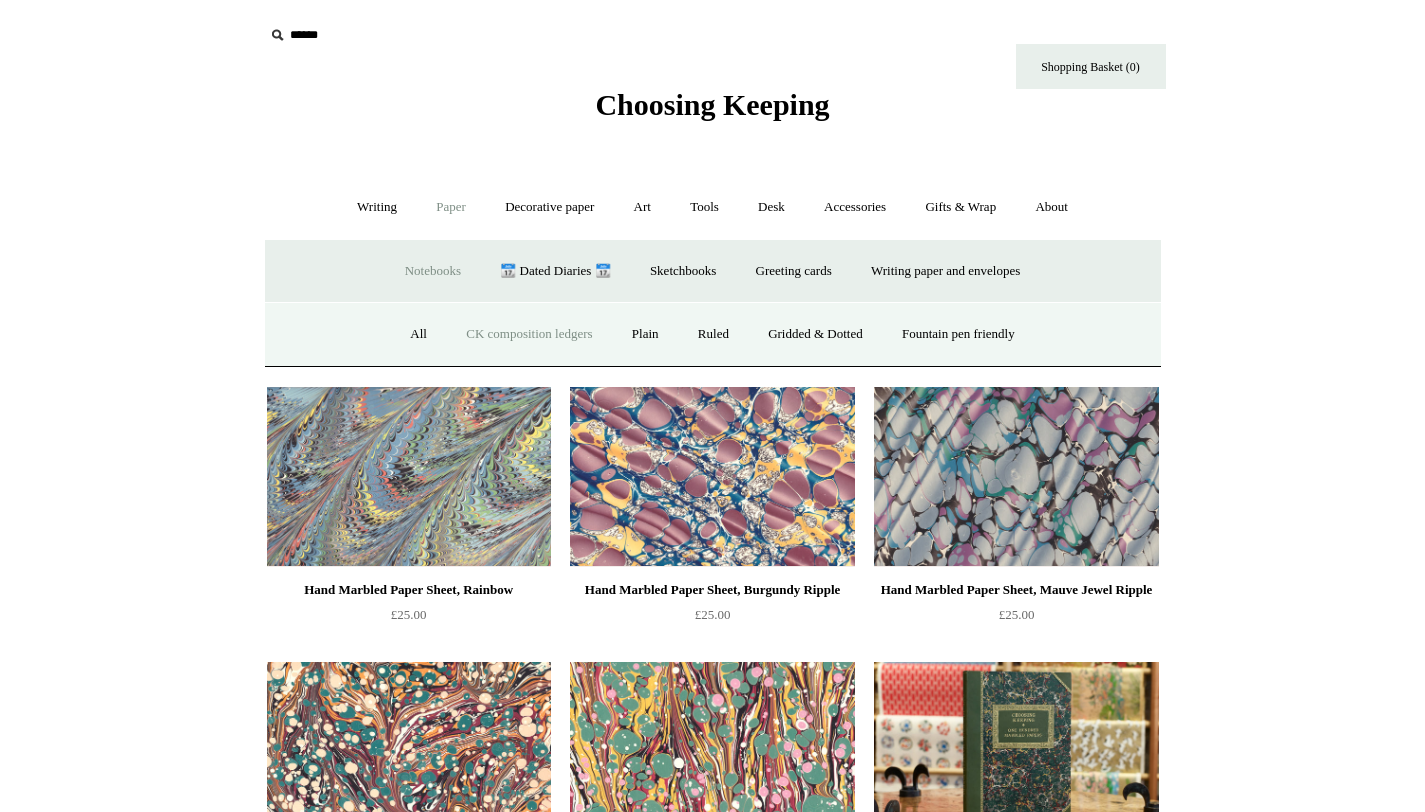 click on "CK composition ledgers" at bounding box center [529, 334] 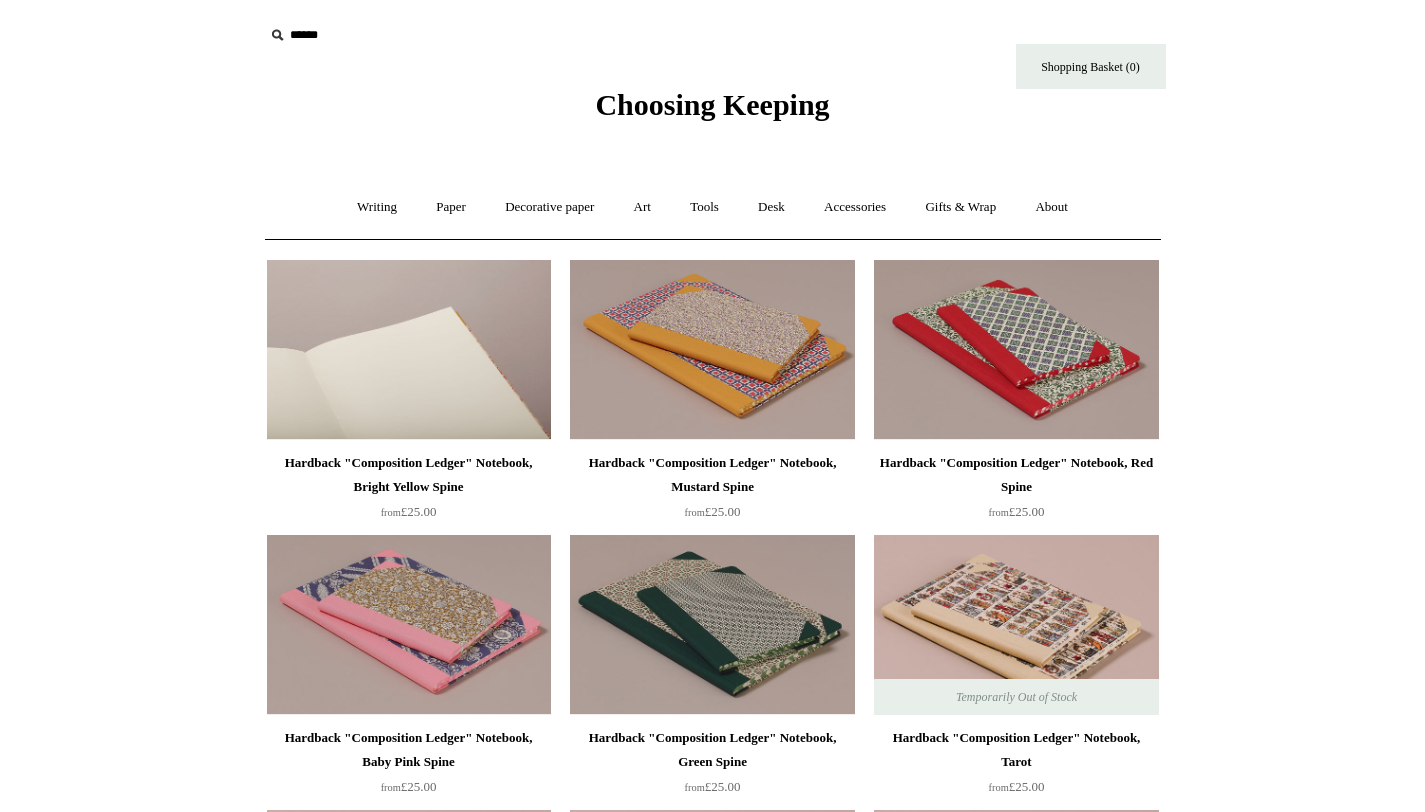 scroll, scrollTop: 0, scrollLeft: 0, axis: both 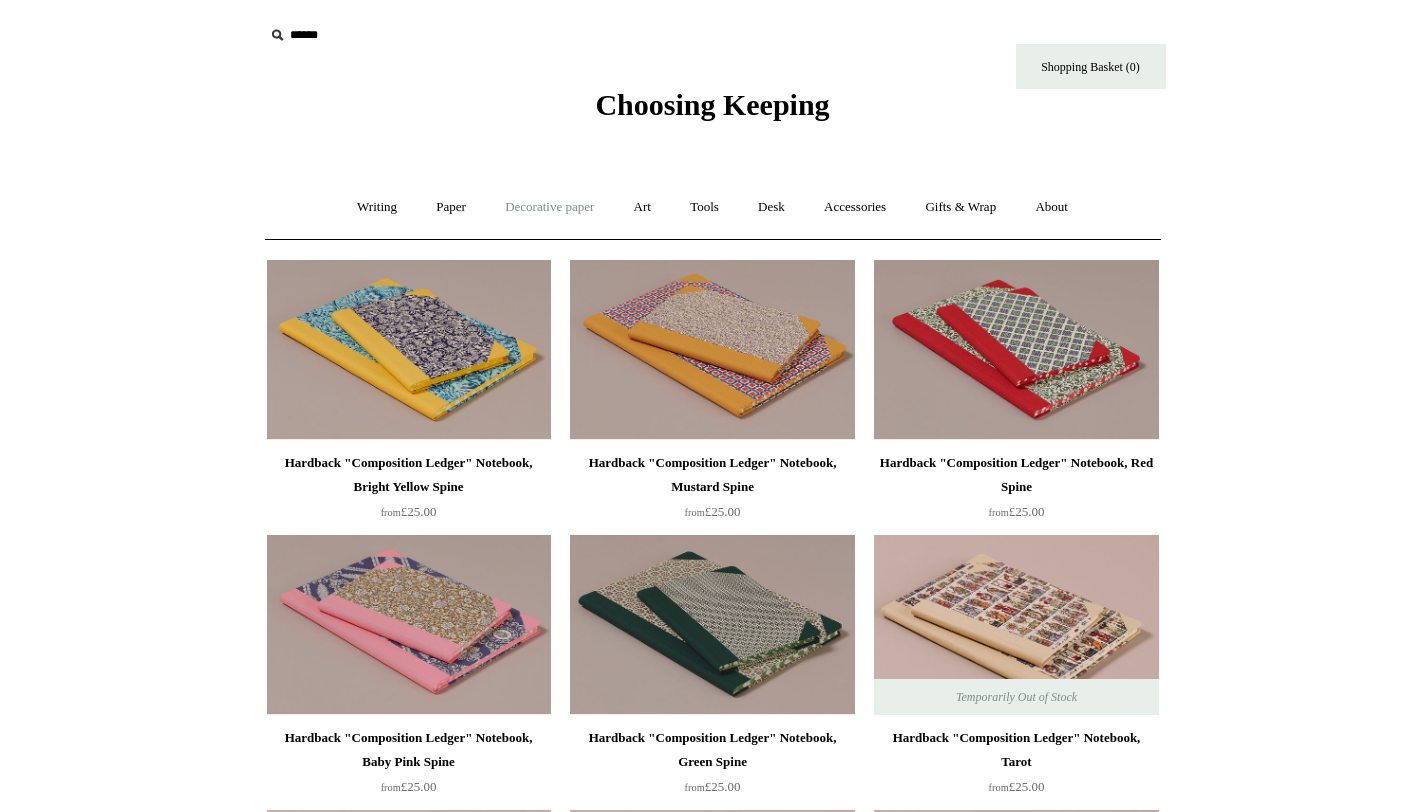 click on "Decorative paper +" at bounding box center [549, 207] 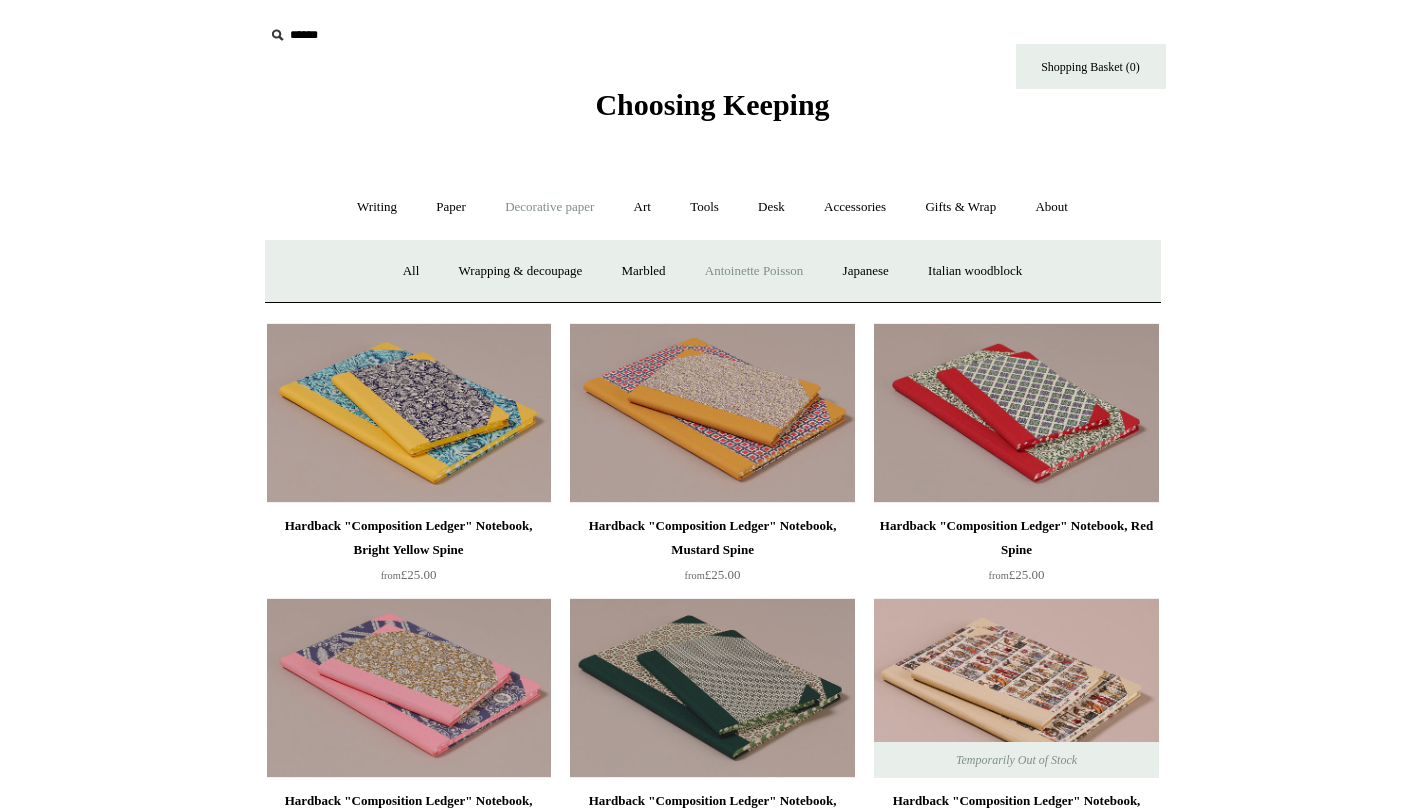 click on "Antoinette Poisson" at bounding box center [754, 271] 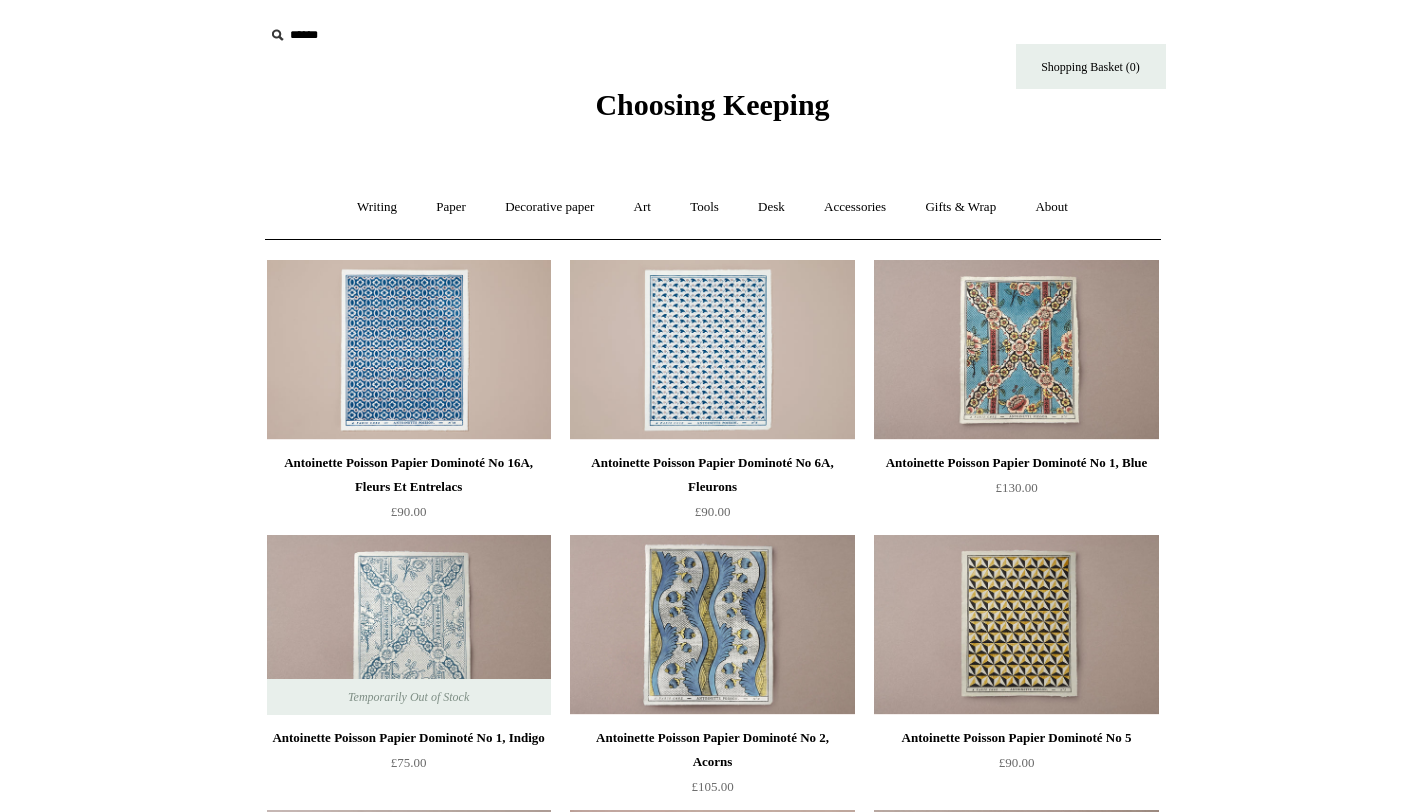 scroll, scrollTop: 0, scrollLeft: 0, axis: both 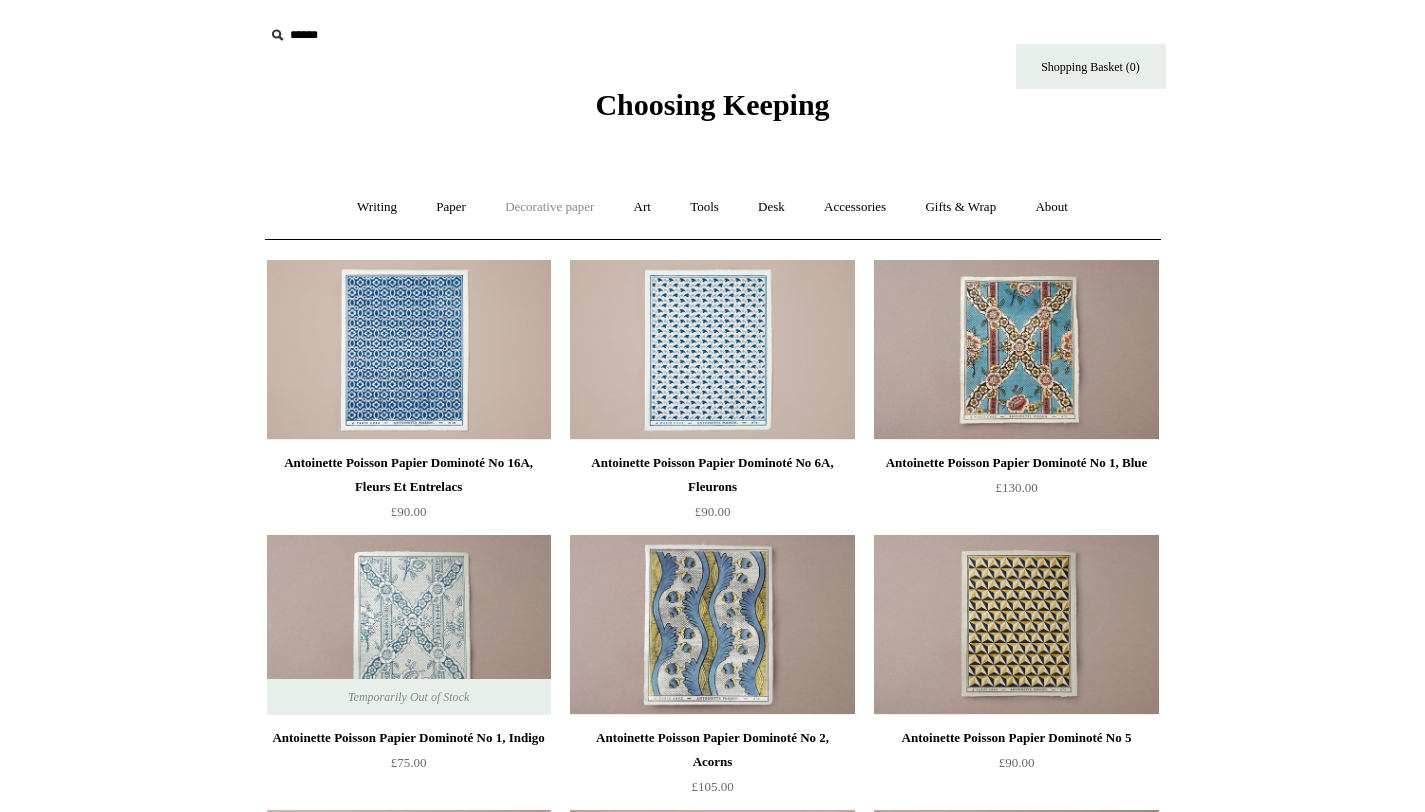 click on "Decorative paper +" at bounding box center (549, 207) 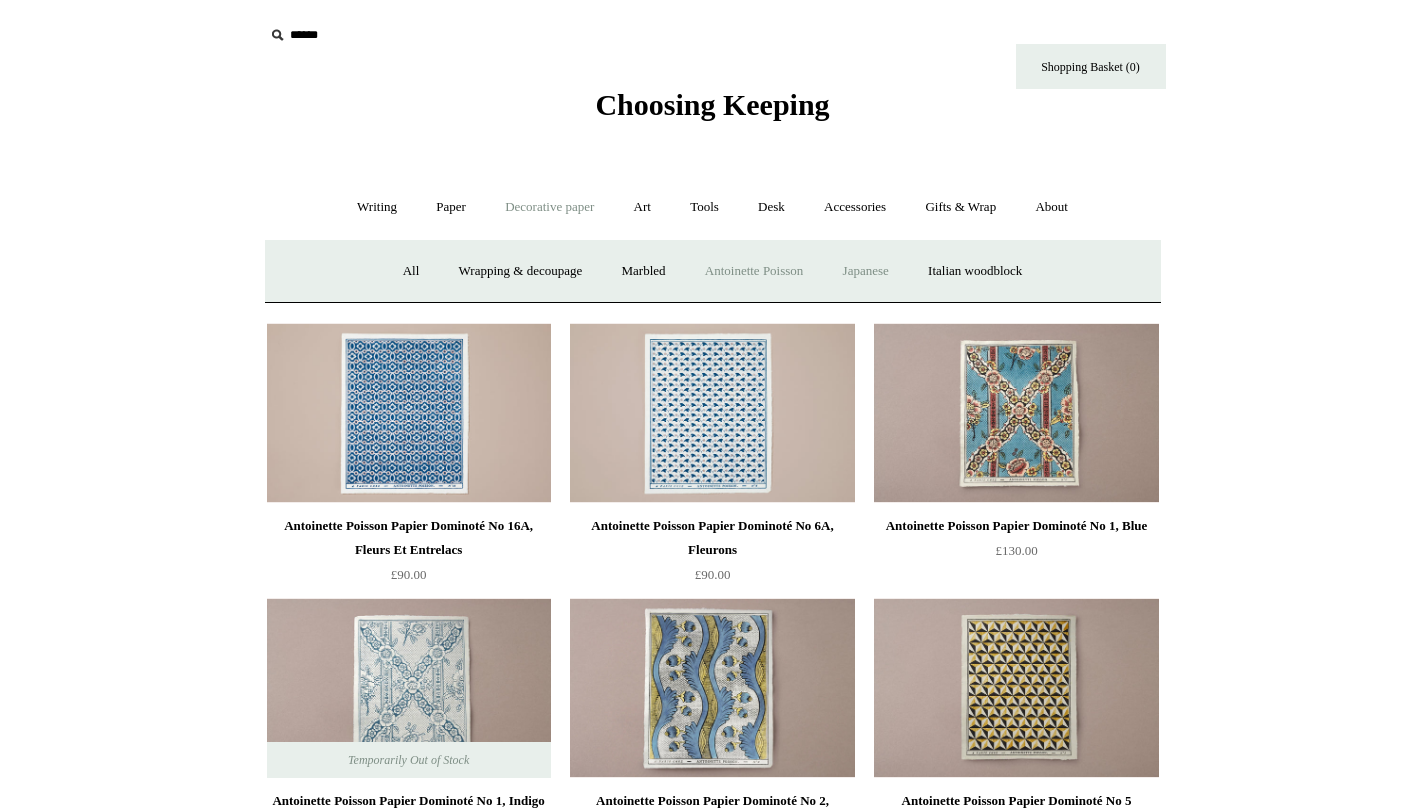 click on "Japanese" at bounding box center [866, 271] 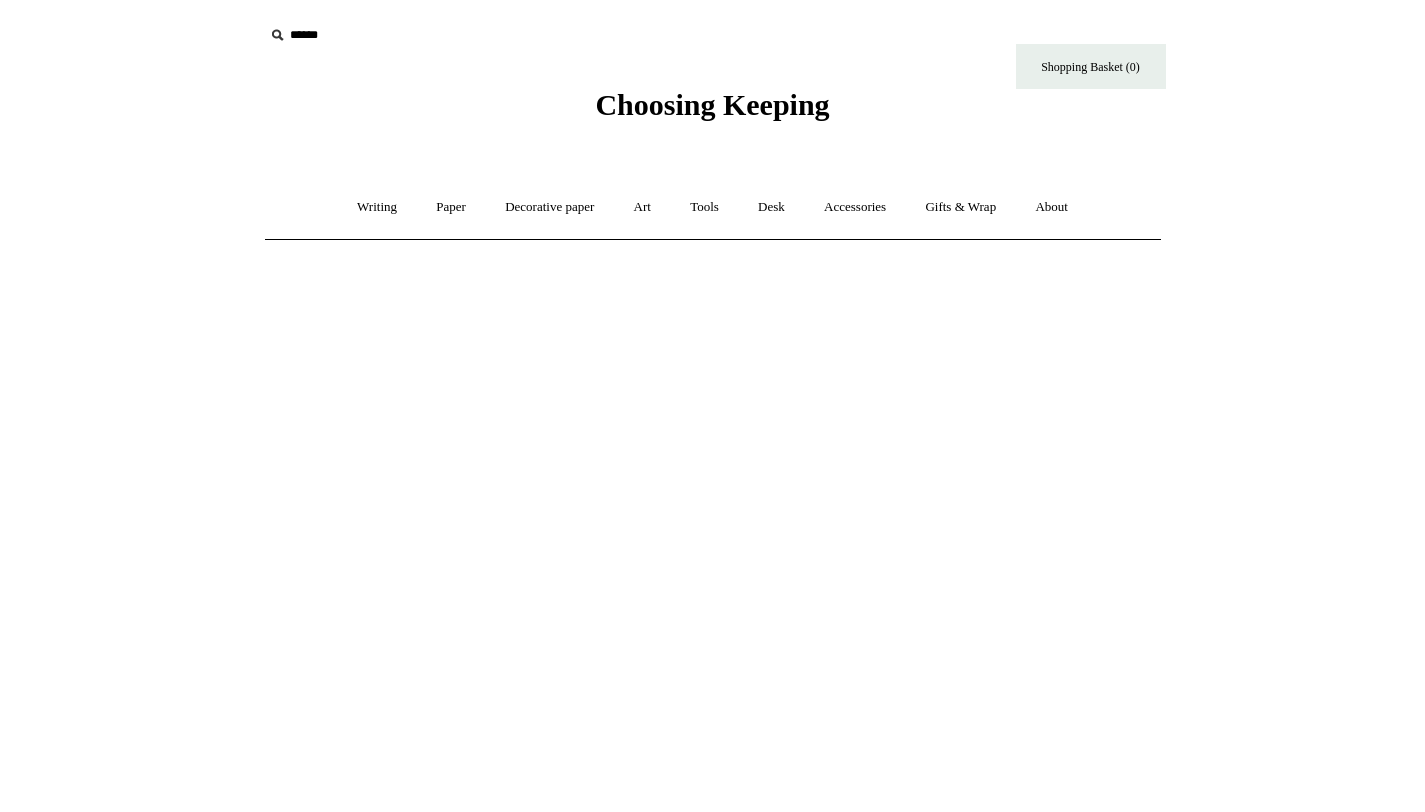 scroll, scrollTop: 0, scrollLeft: 0, axis: both 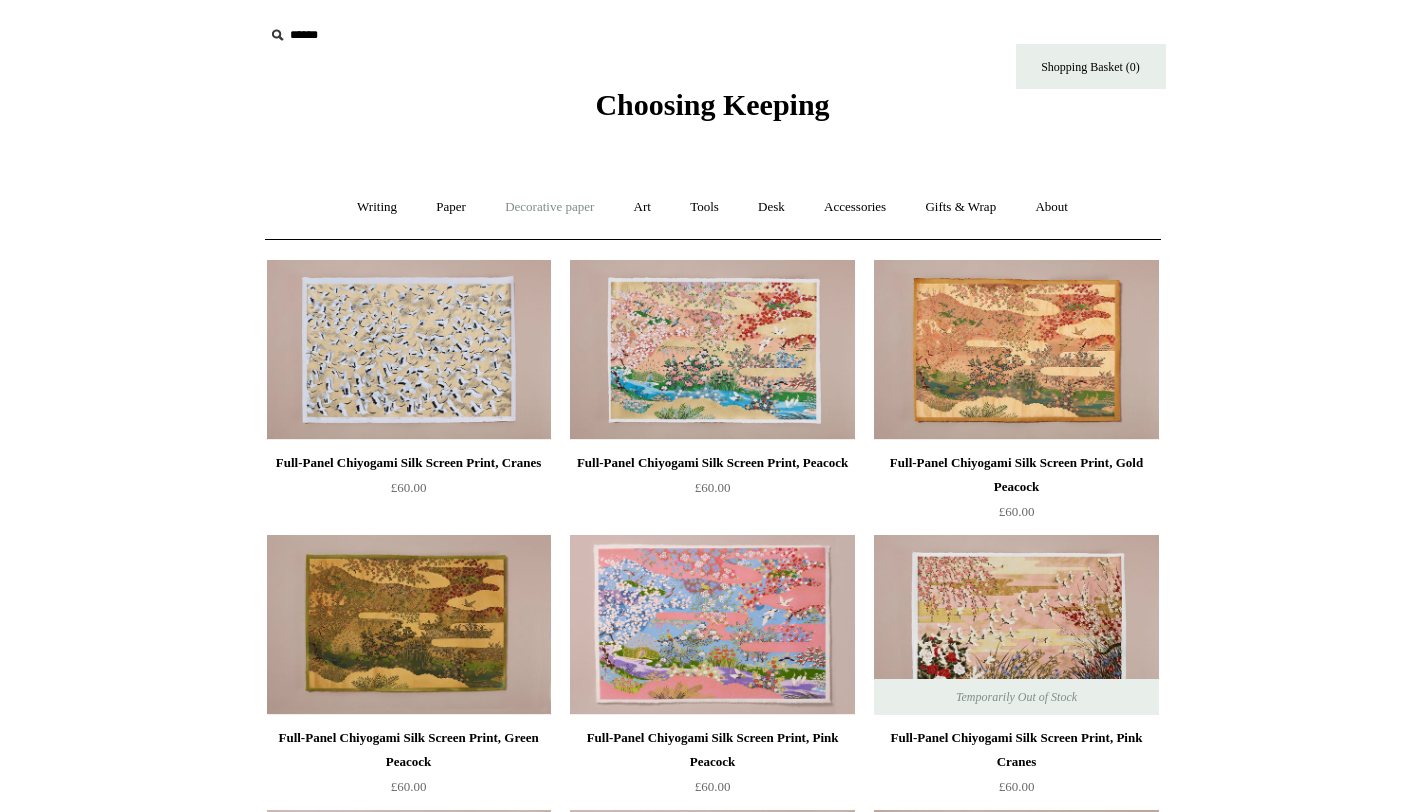 click on "Decorative paper +" at bounding box center [549, 207] 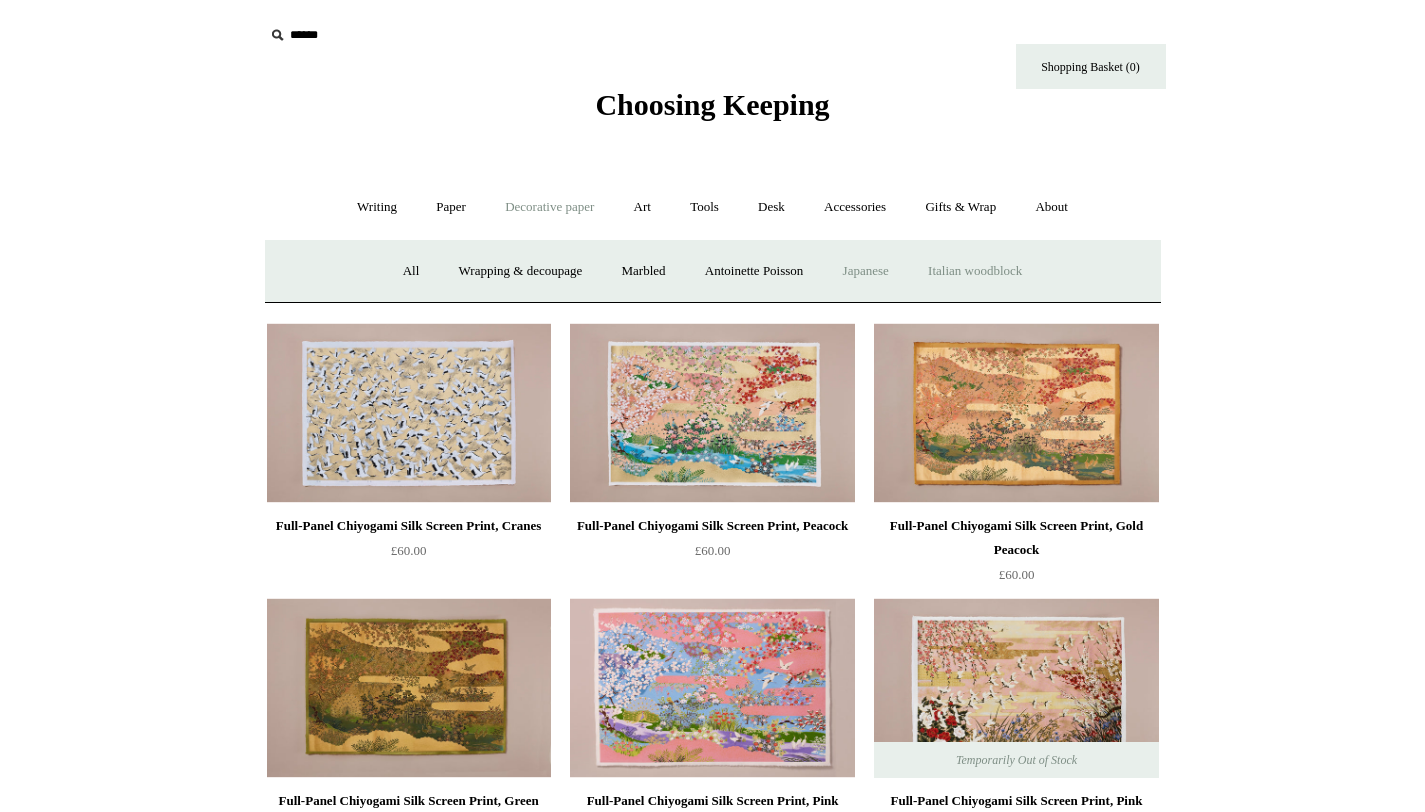 click on "Italian woodblock" at bounding box center [975, 271] 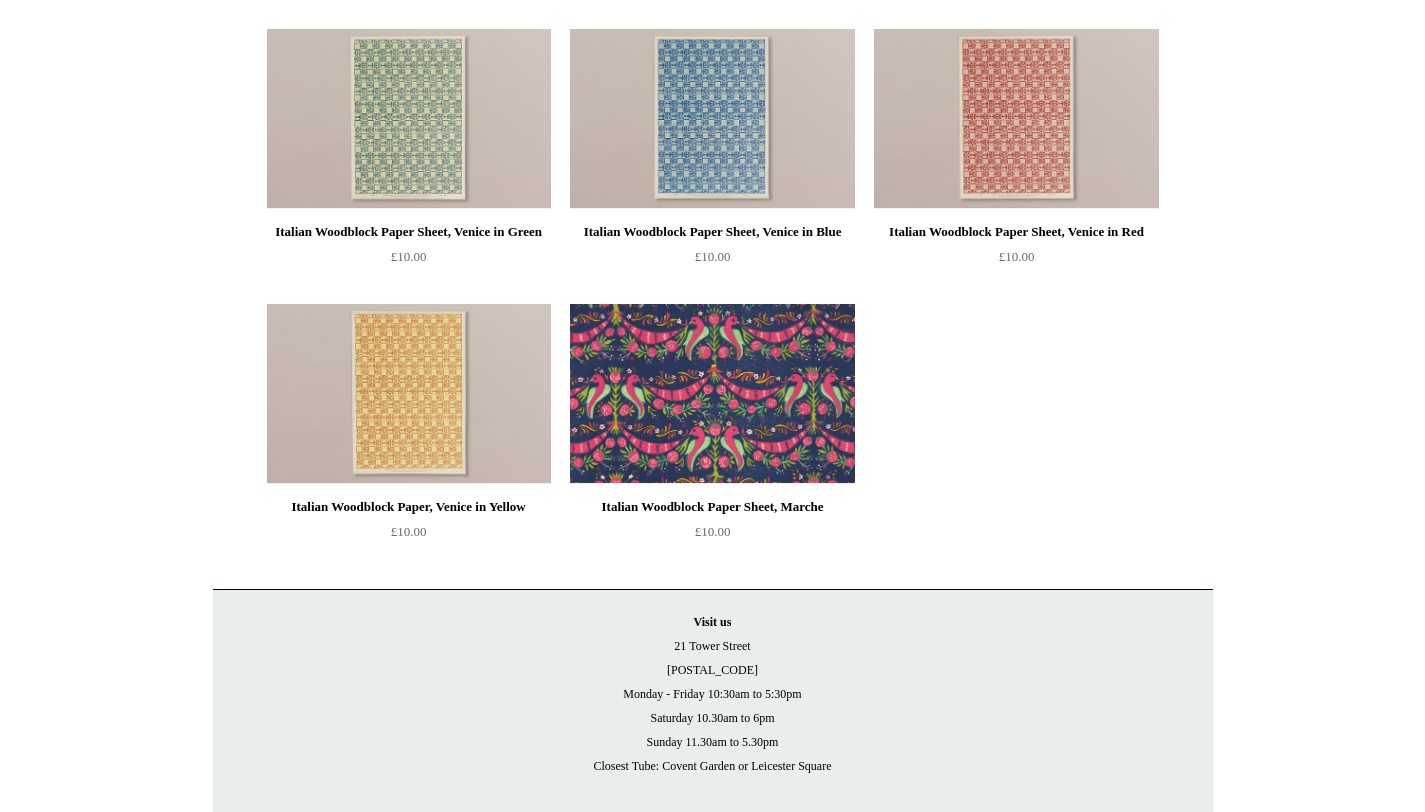 scroll, scrollTop: 508, scrollLeft: 0, axis: vertical 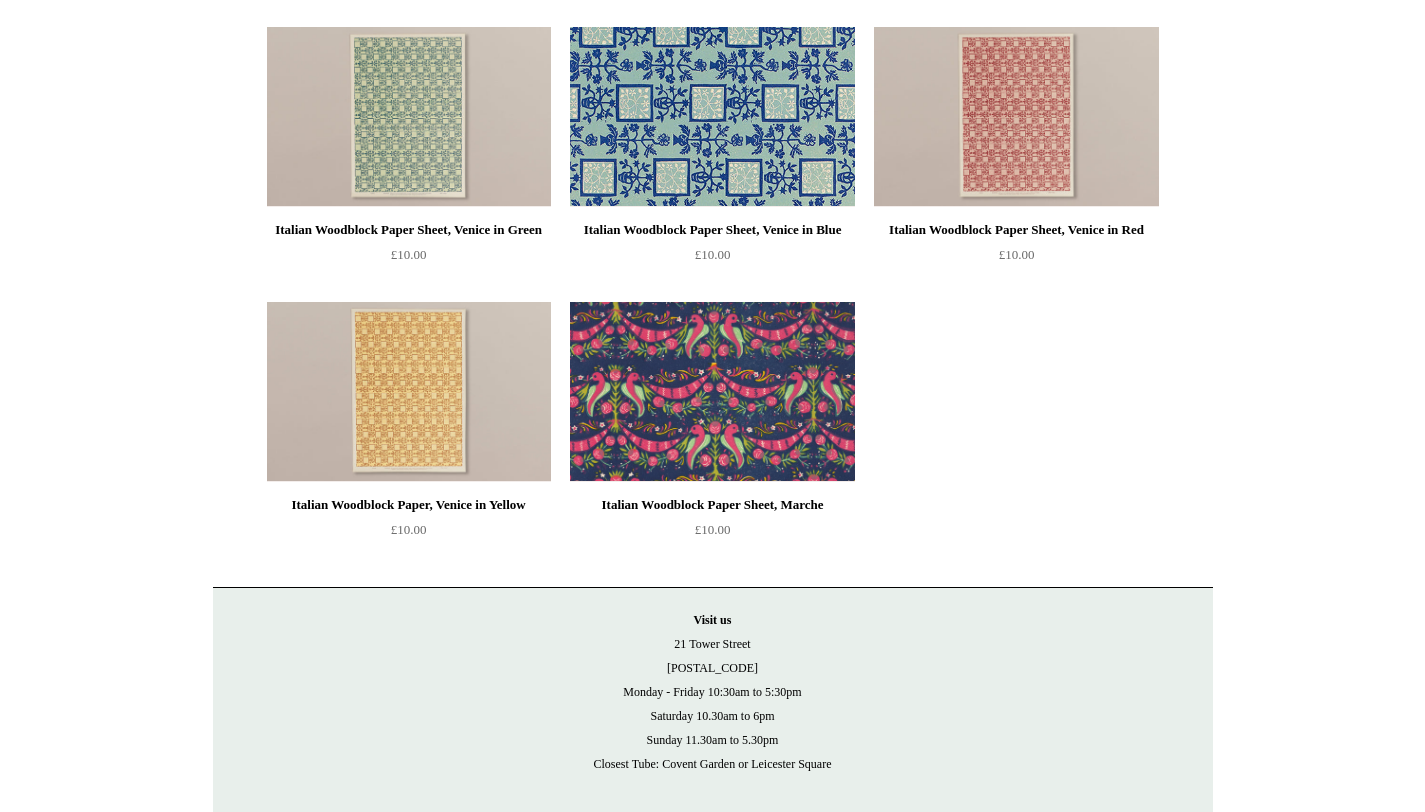 click at bounding box center [712, 117] 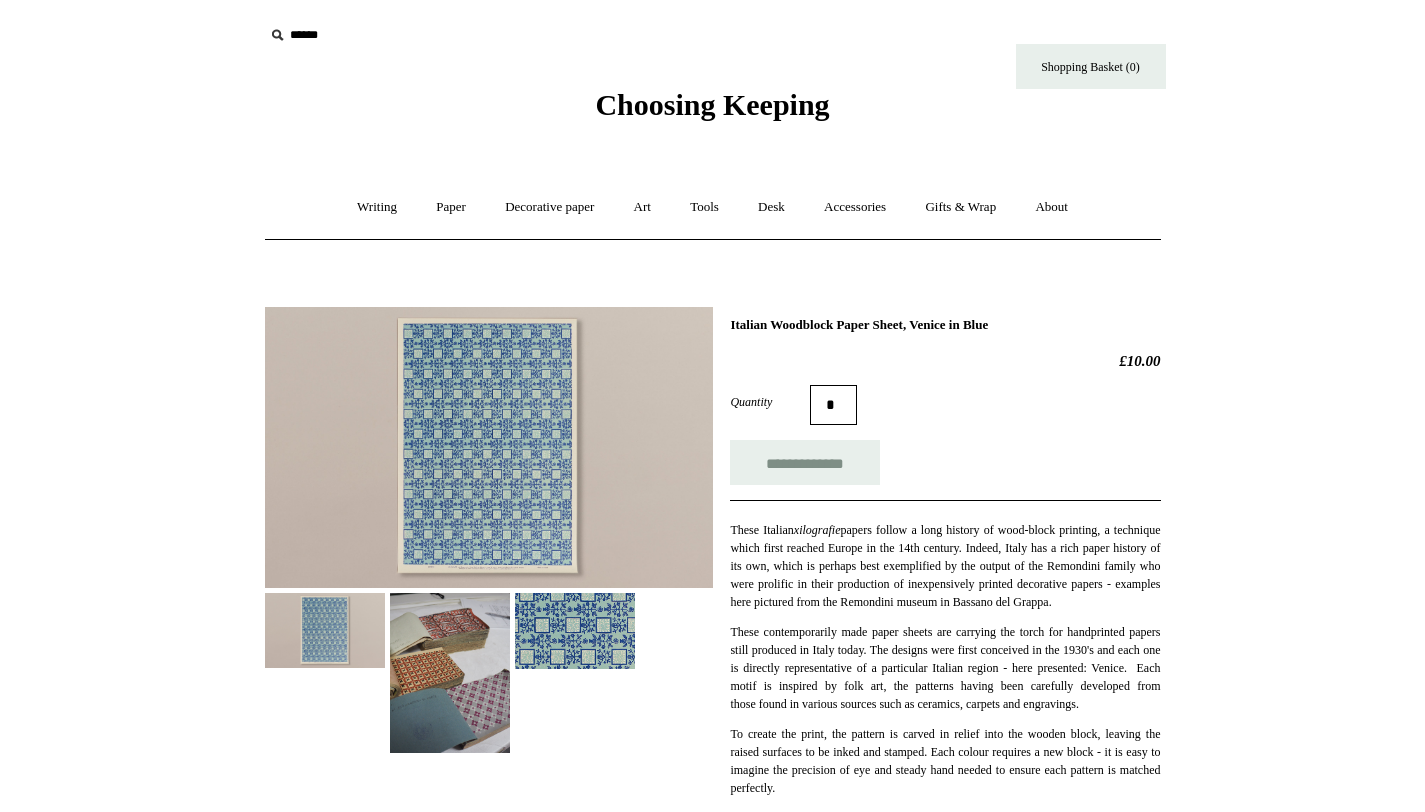 scroll, scrollTop: 0, scrollLeft: 0, axis: both 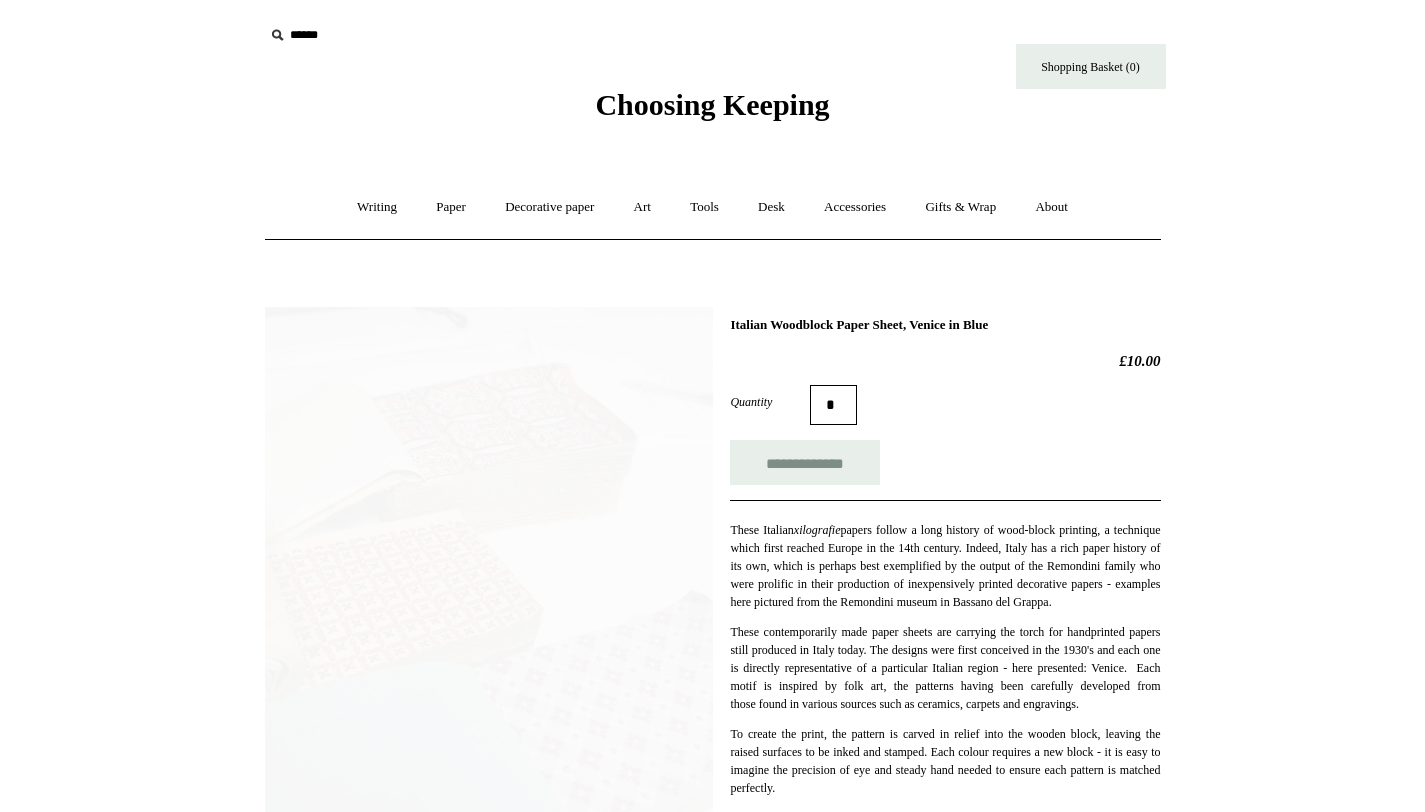click at bounding box center [489, 680] 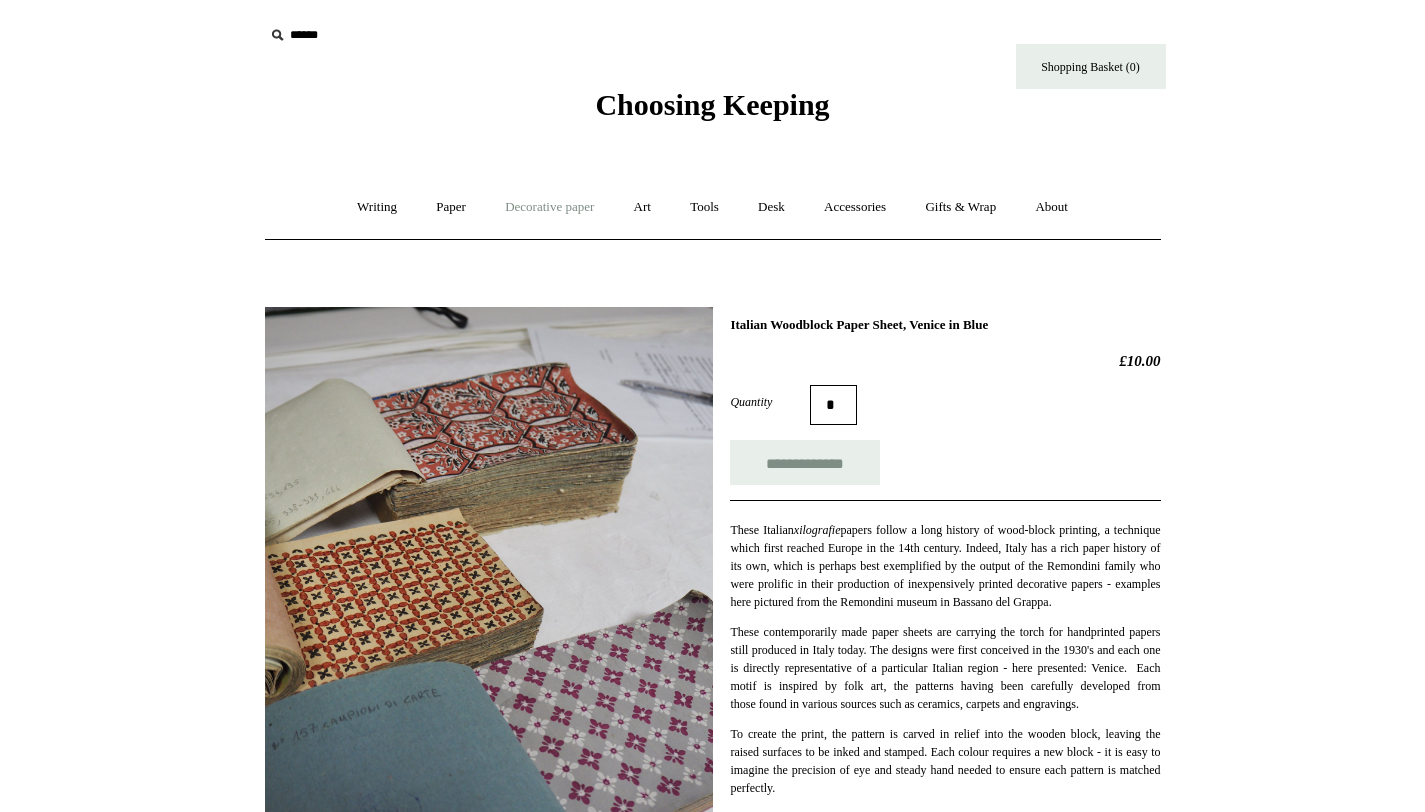 scroll, scrollTop: 0, scrollLeft: 0, axis: both 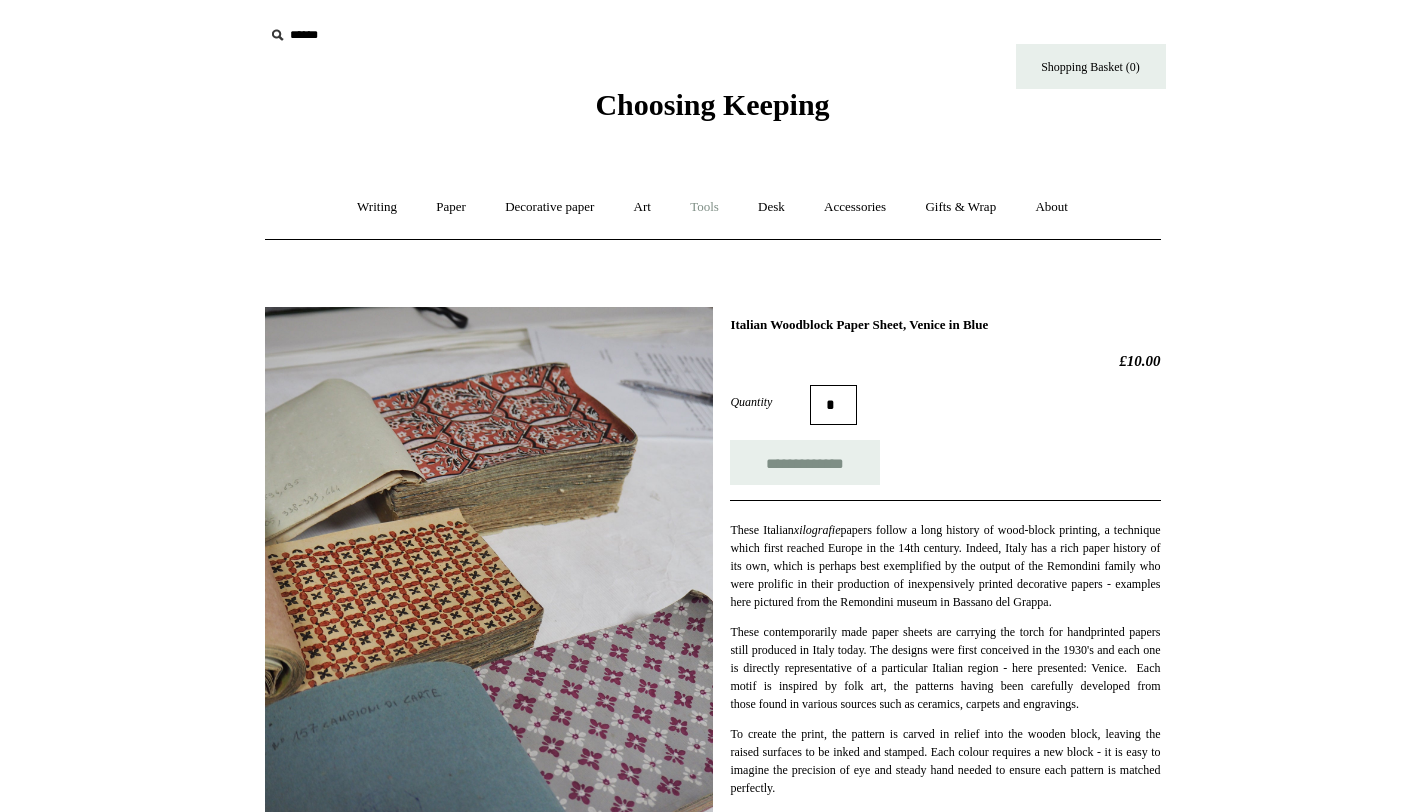 click on "Tools +" at bounding box center [704, 207] 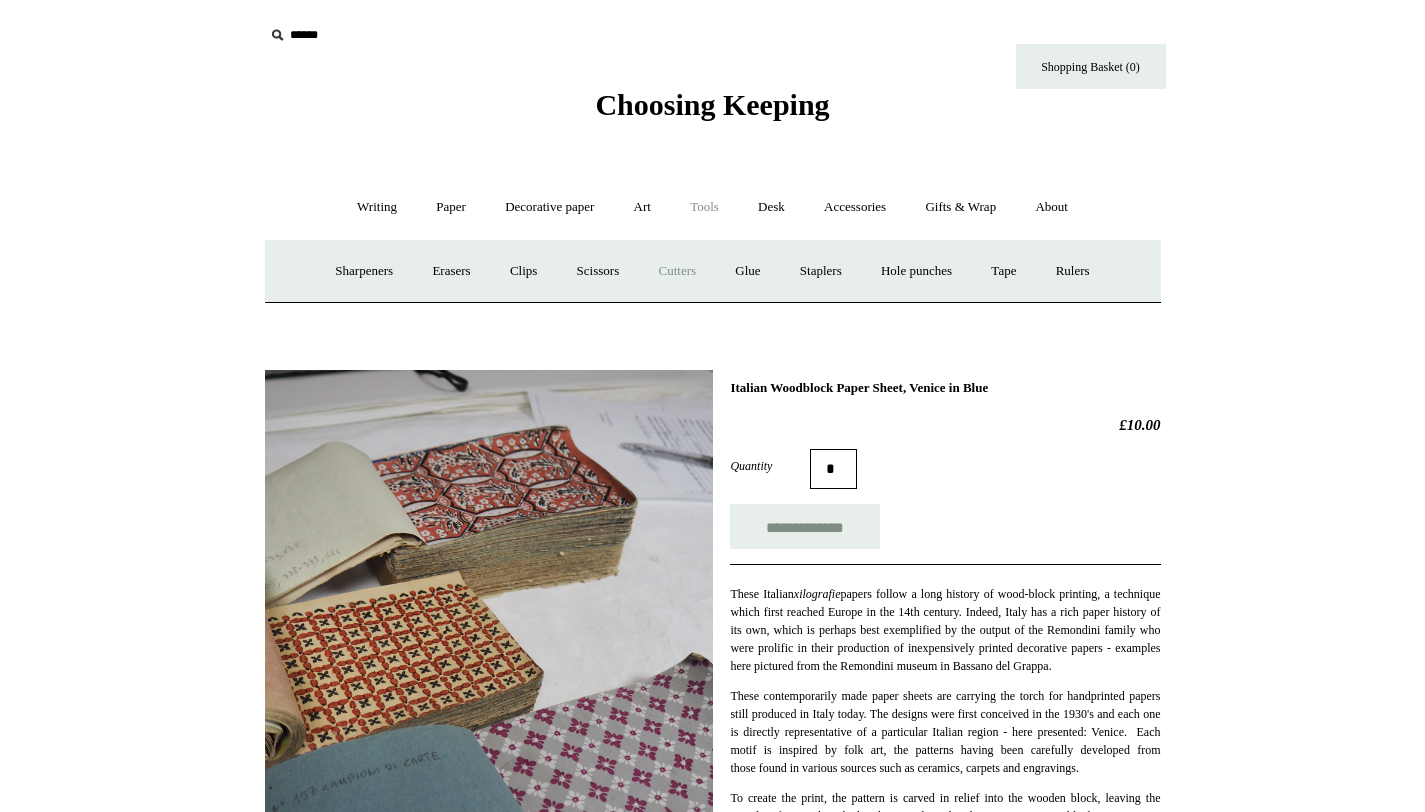 click on "Cutters" at bounding box center [677, 271] 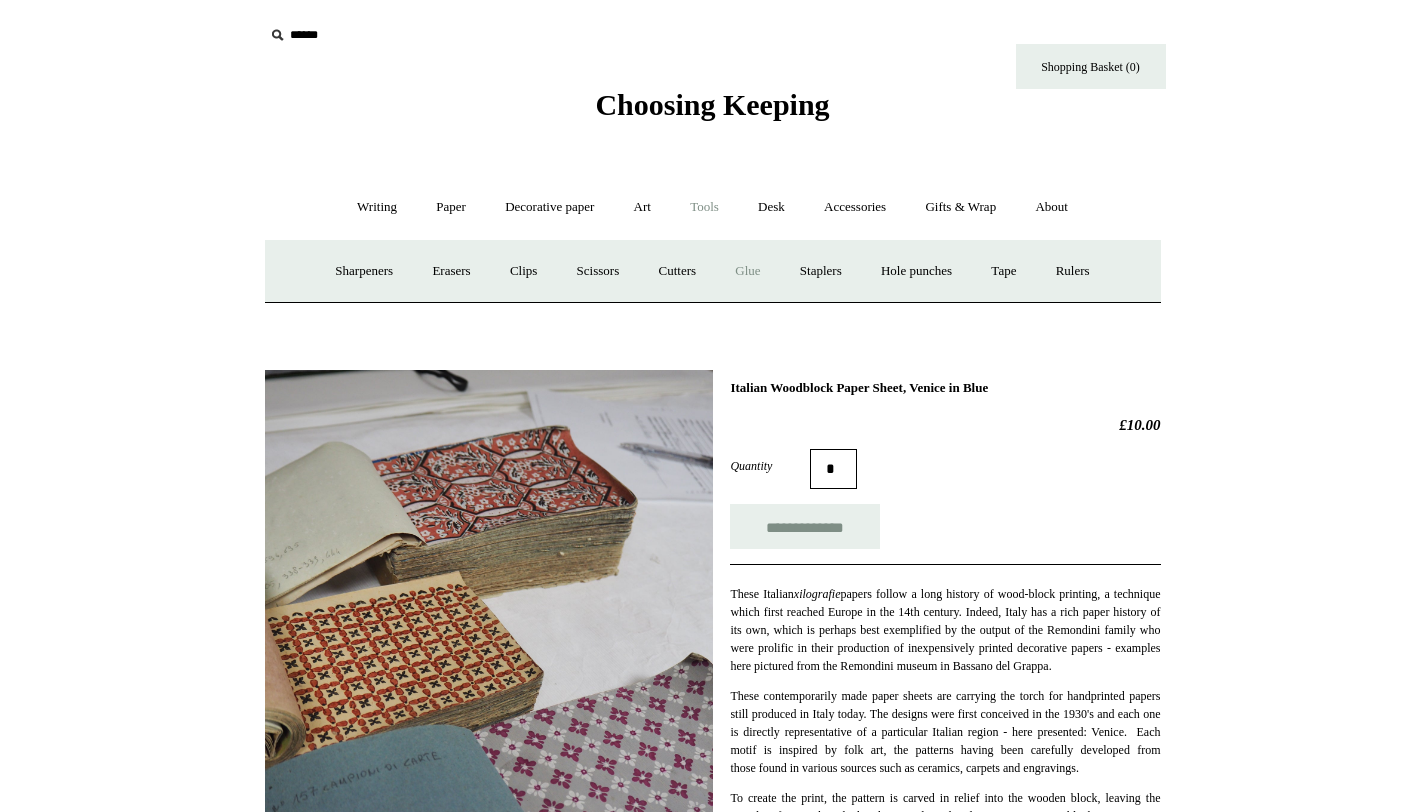 click on "Glue" at bounding box center (747, 271) 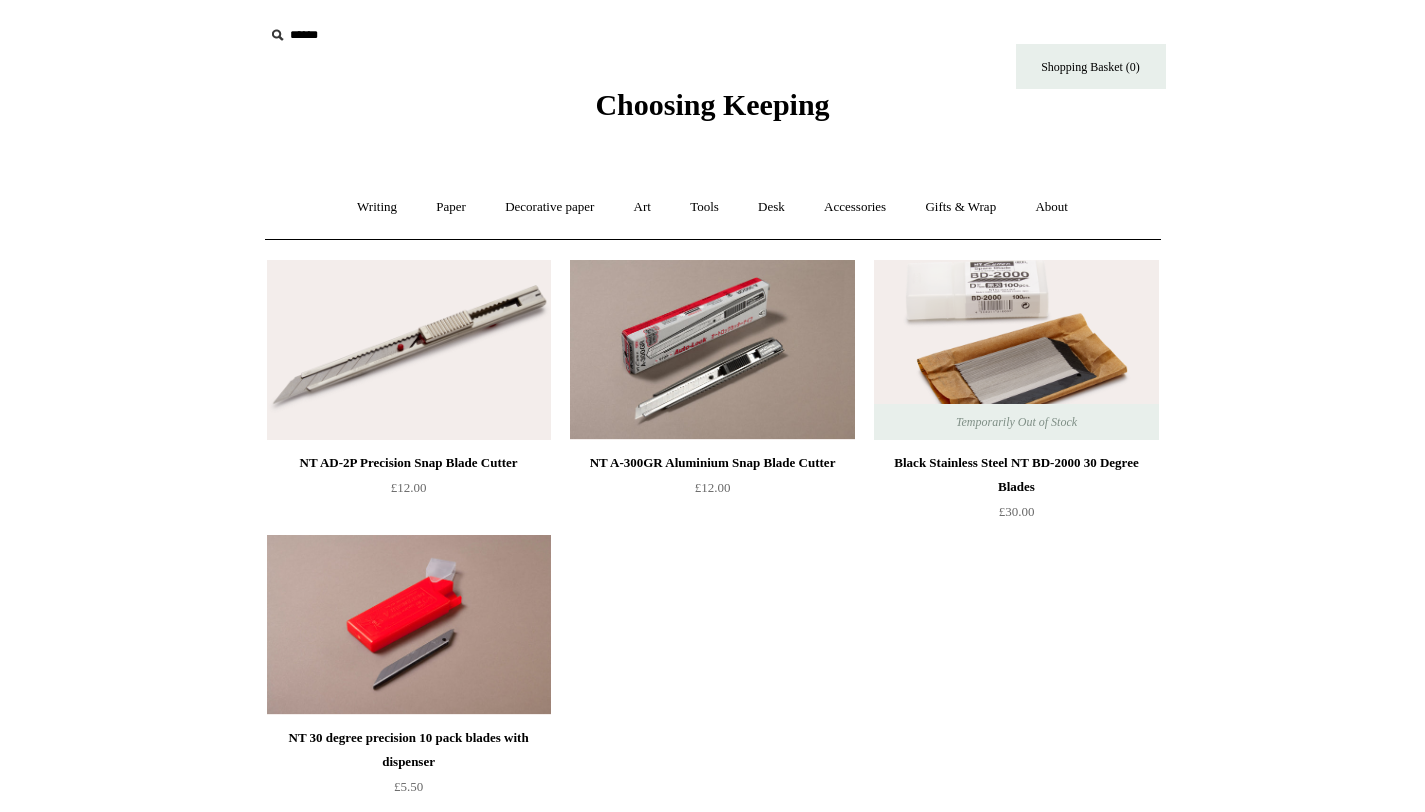 scroll, scrollTop: 0, scrollLeft: 0, axis: both 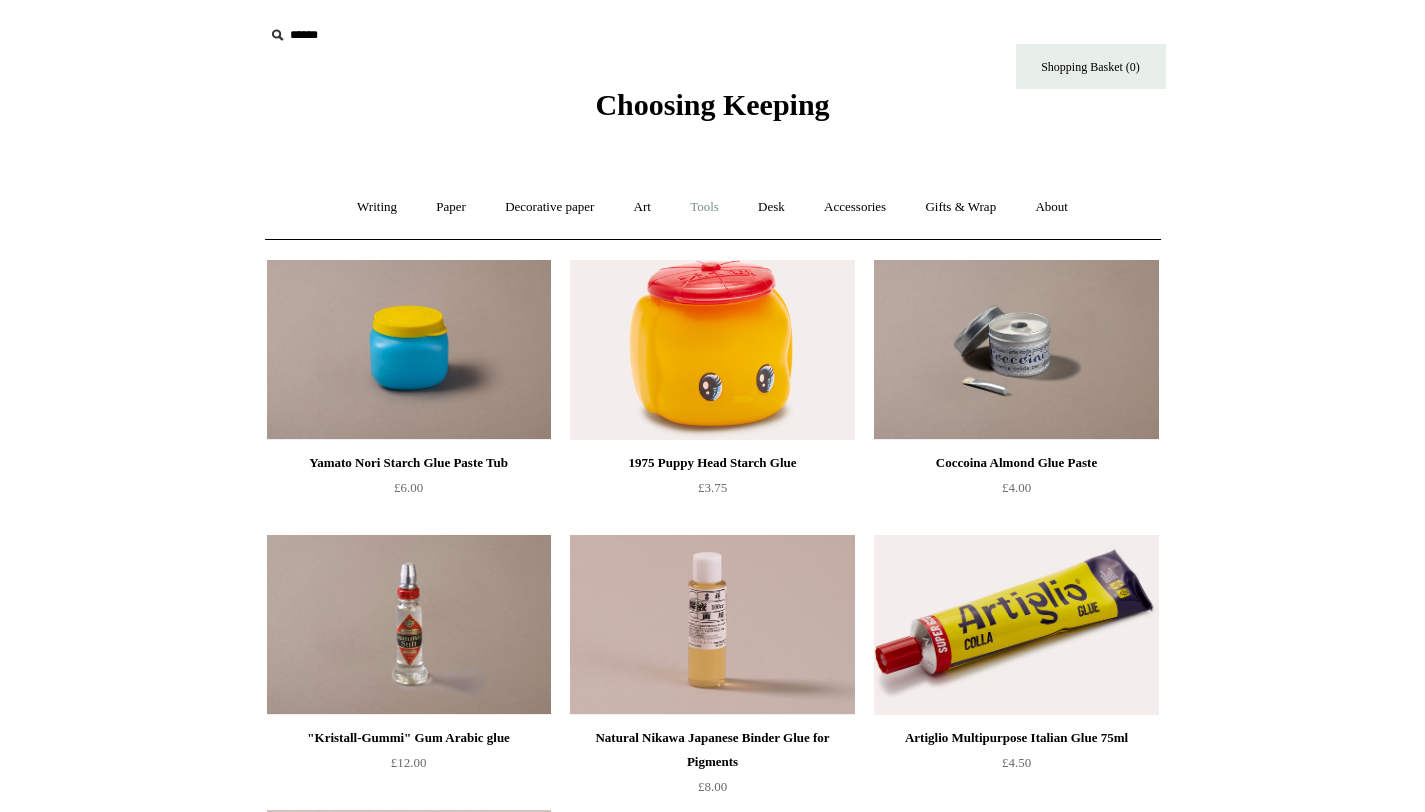 click on "Tools +" at bounding box center (704, 207) 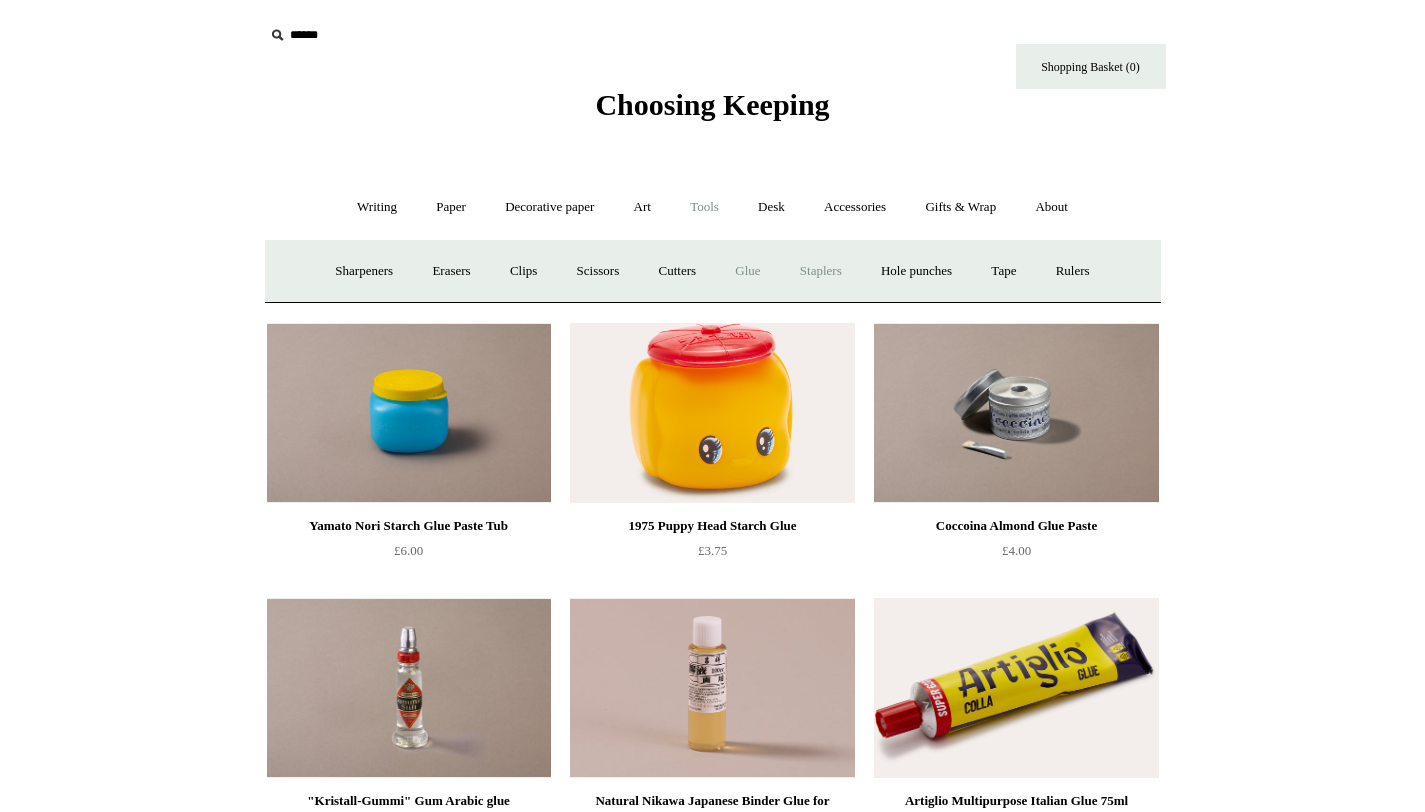click on "Staplers +" at bounding box center [821, 271] 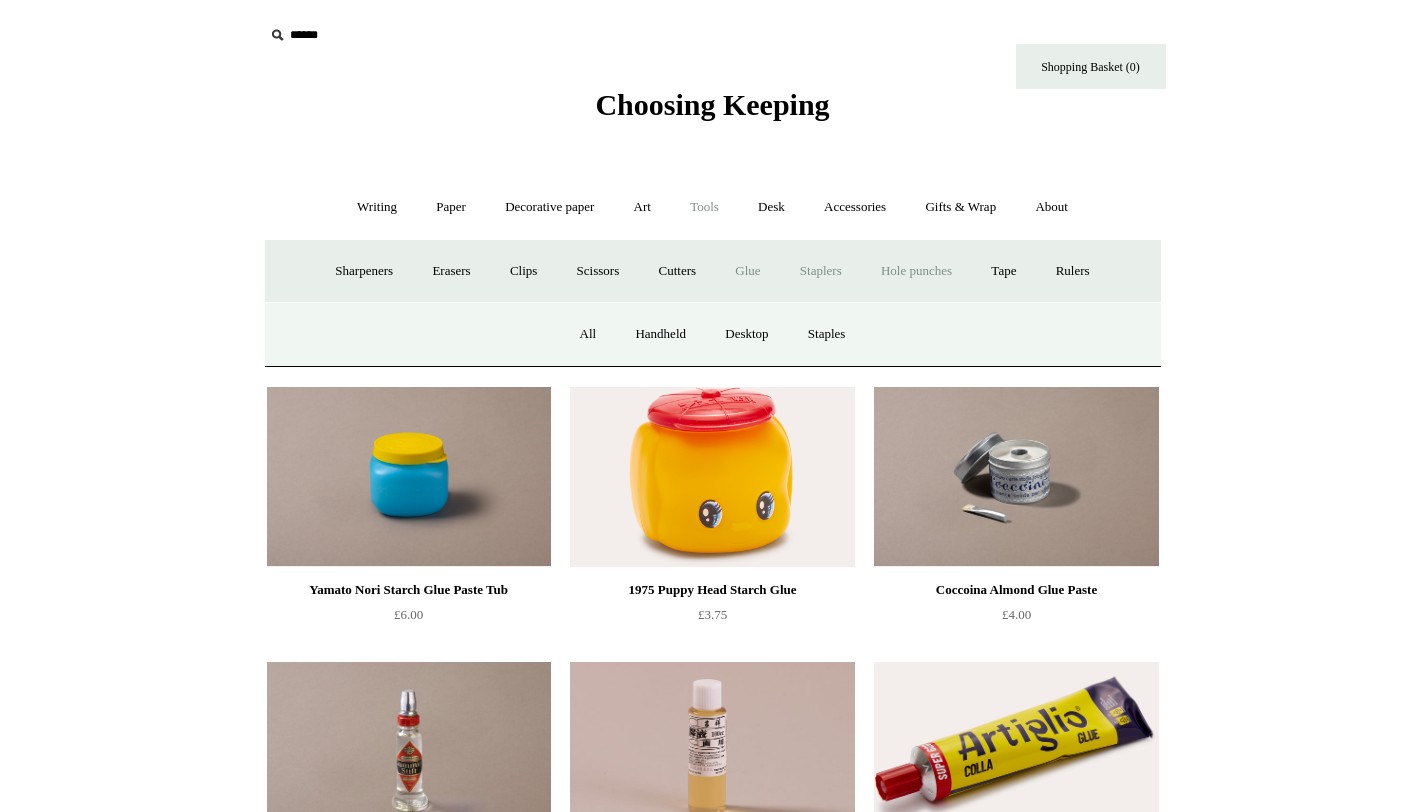 click on "Hole punches" at bounding box center (916, 271) 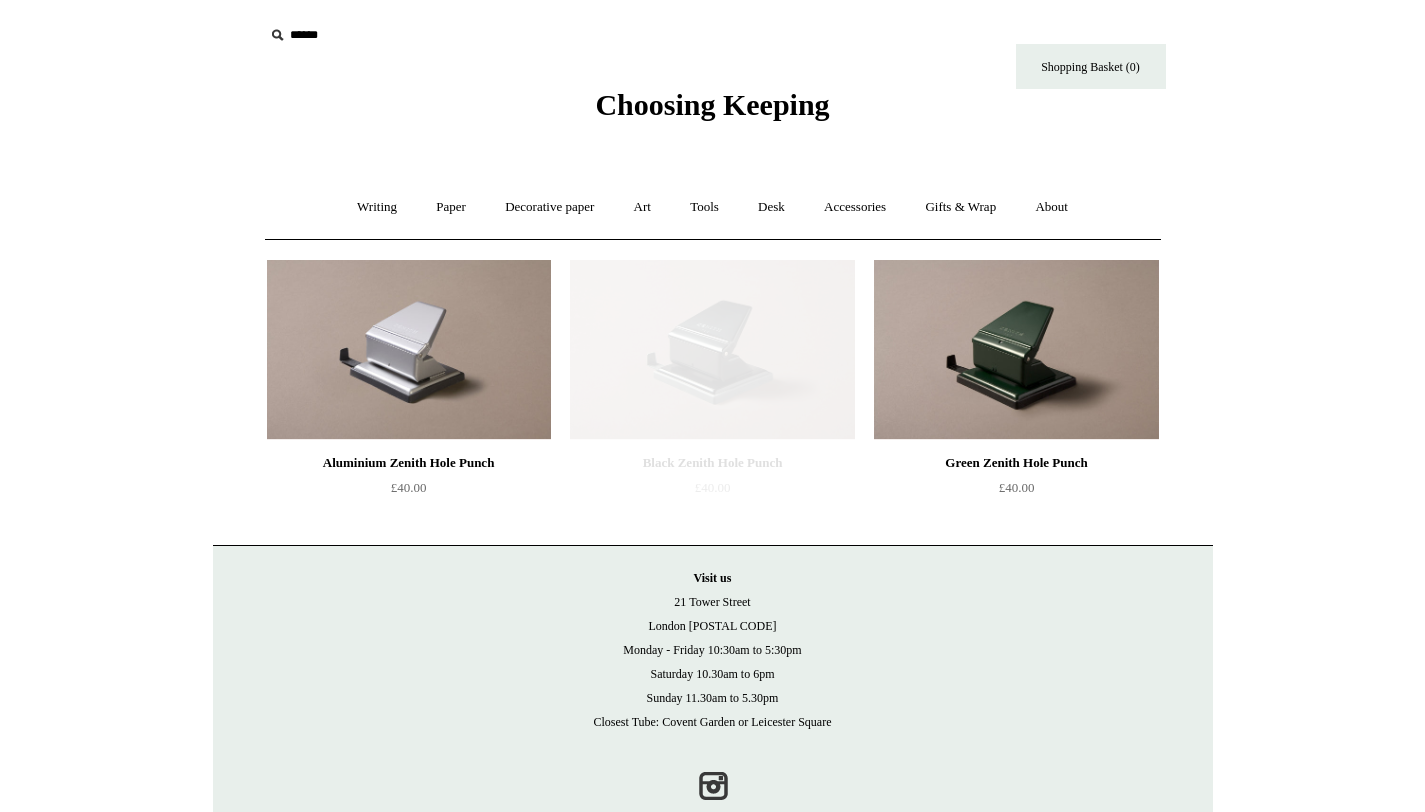 scroll, scrollTop: 0, scrollLeft: 0, axis: both 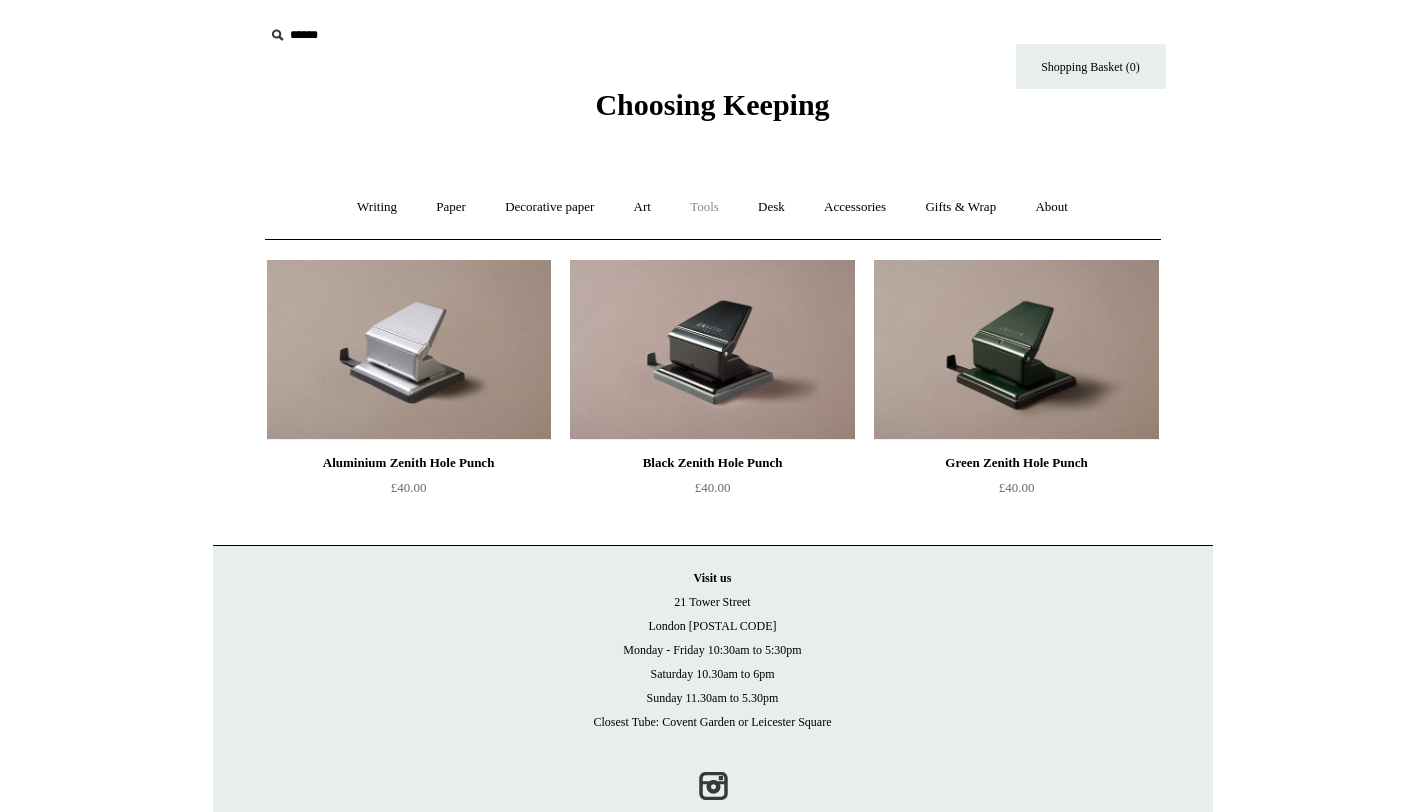 click on "Tools +" at bounding box center (704, 207) 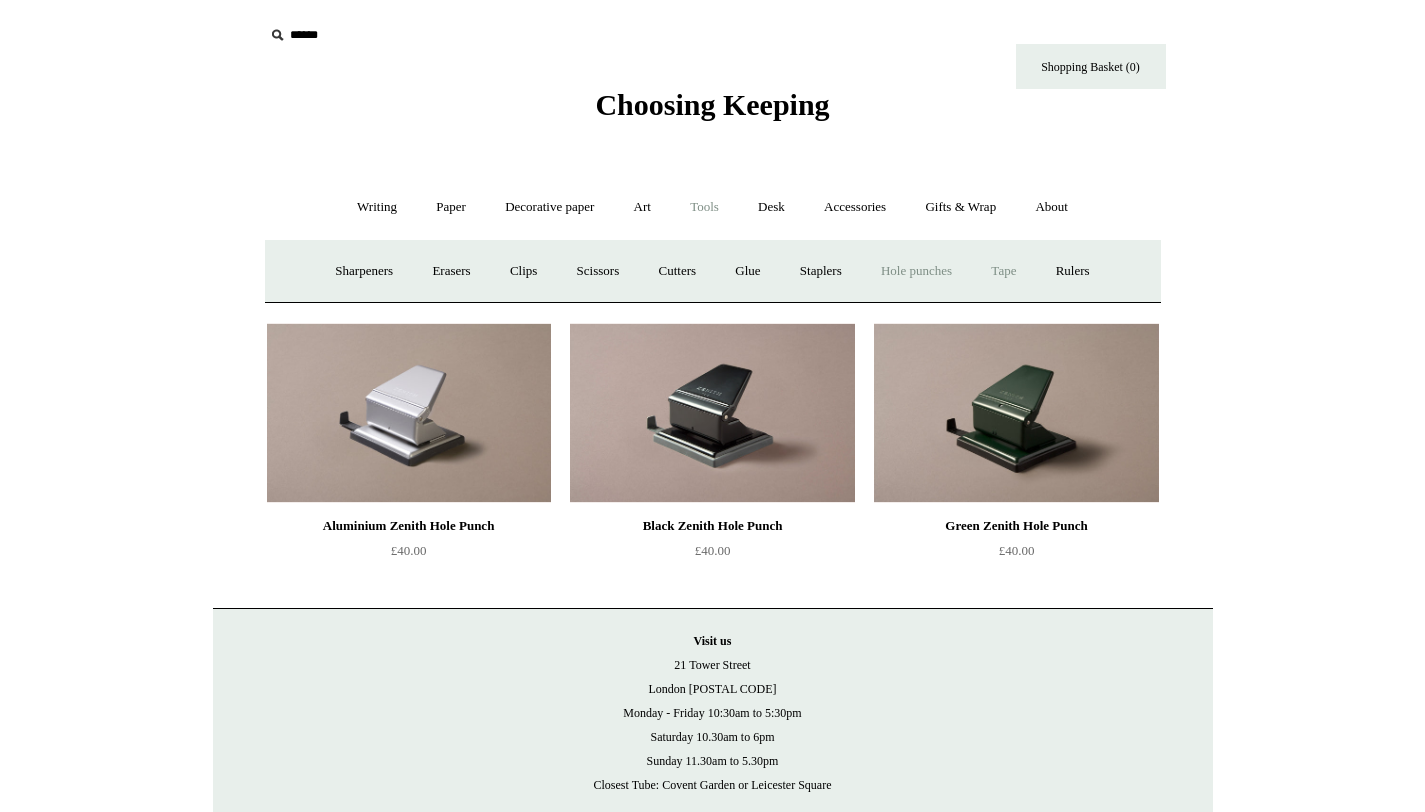 click on "Tape +" at bounding box center (1003, 271) 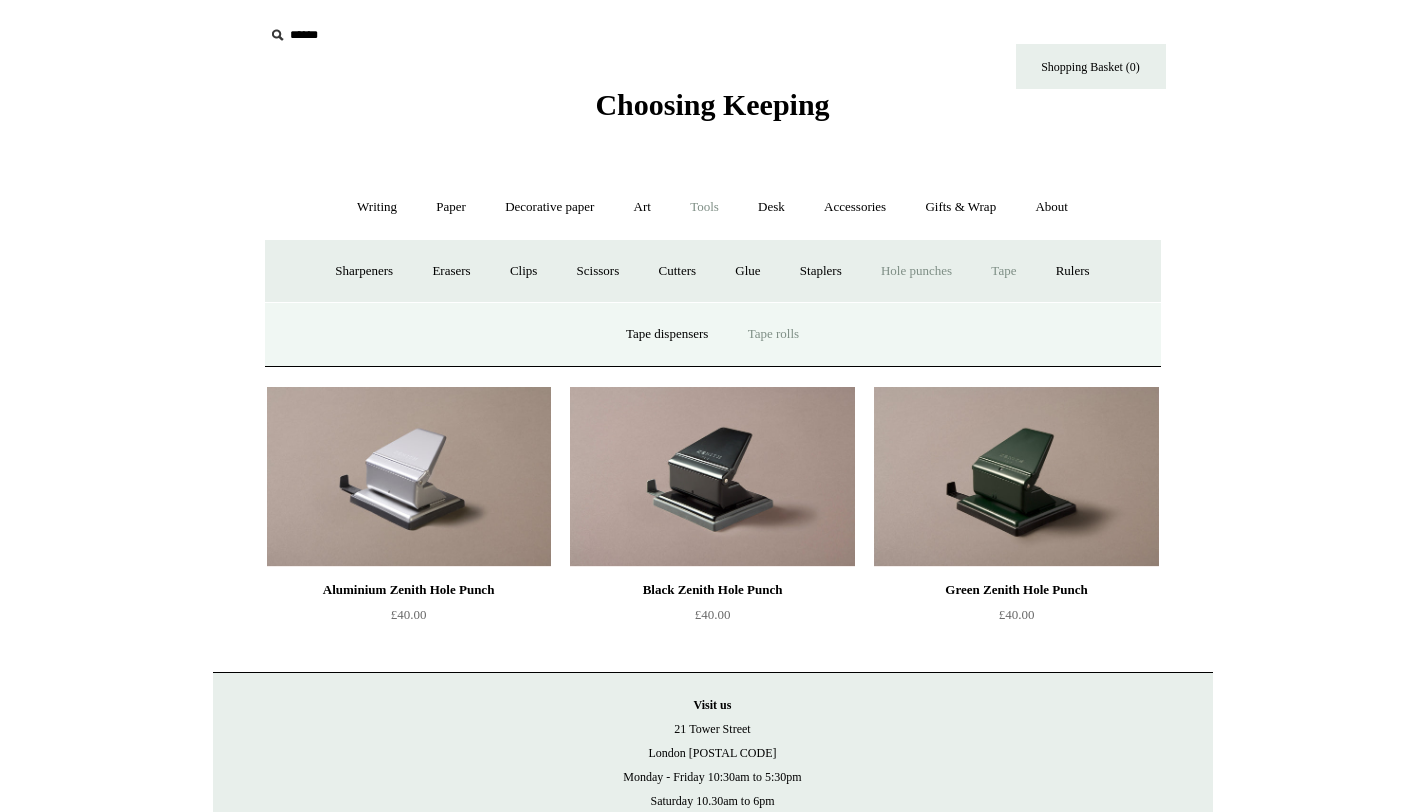 click on "Tape rolls" at bounding box center (773, 334) 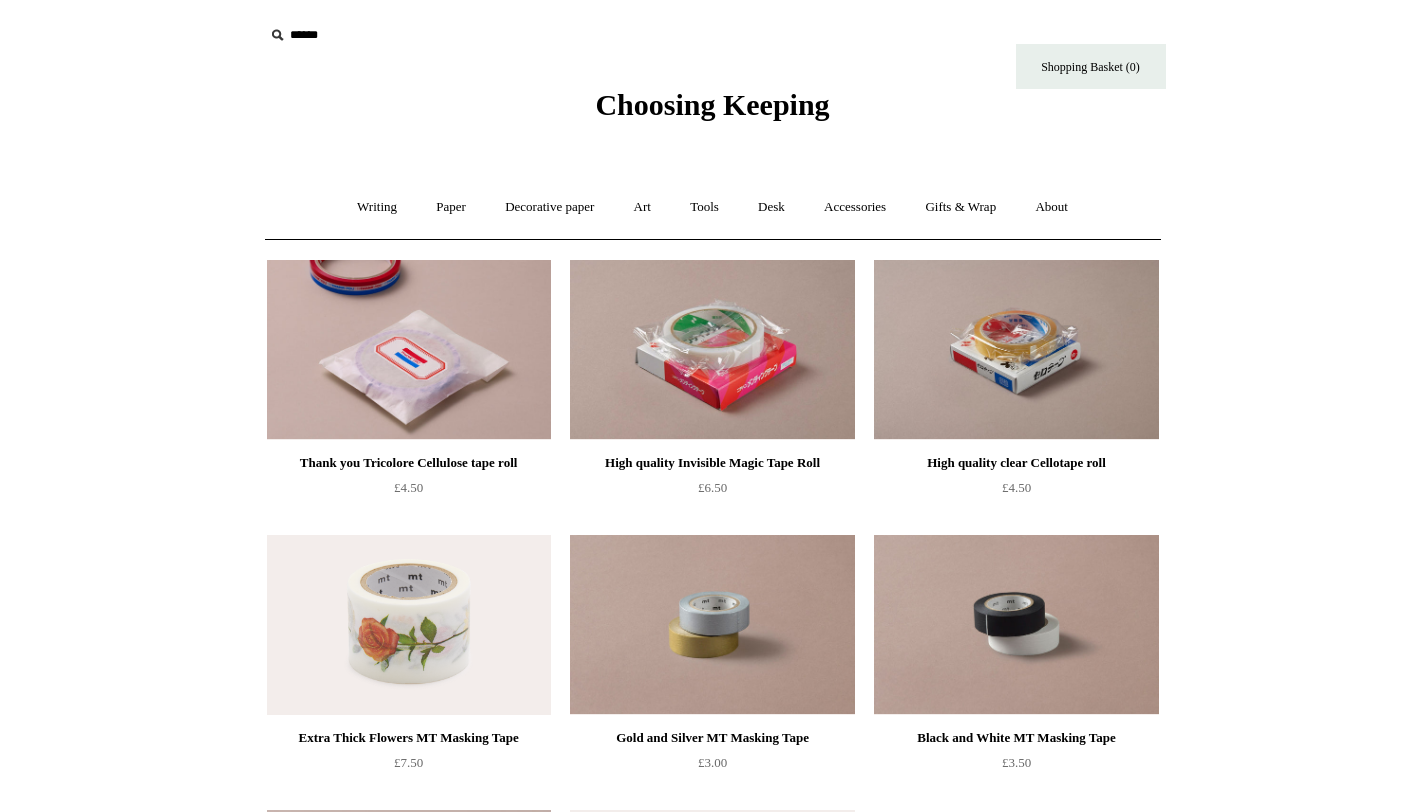 scroll, scrollTop: 0, scrollLeft: 0, axis: both 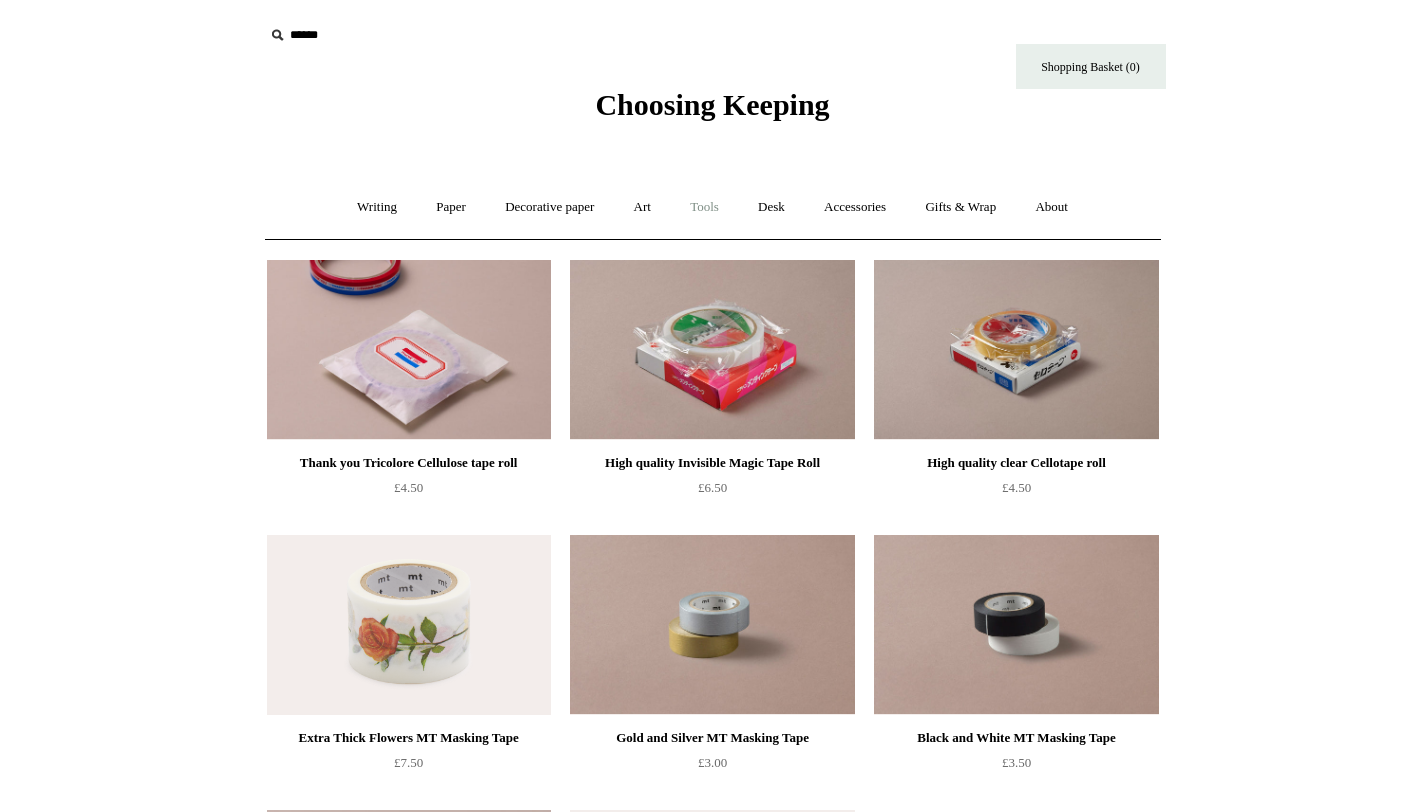 click on "Tools +" at bounding box center [704, 207] 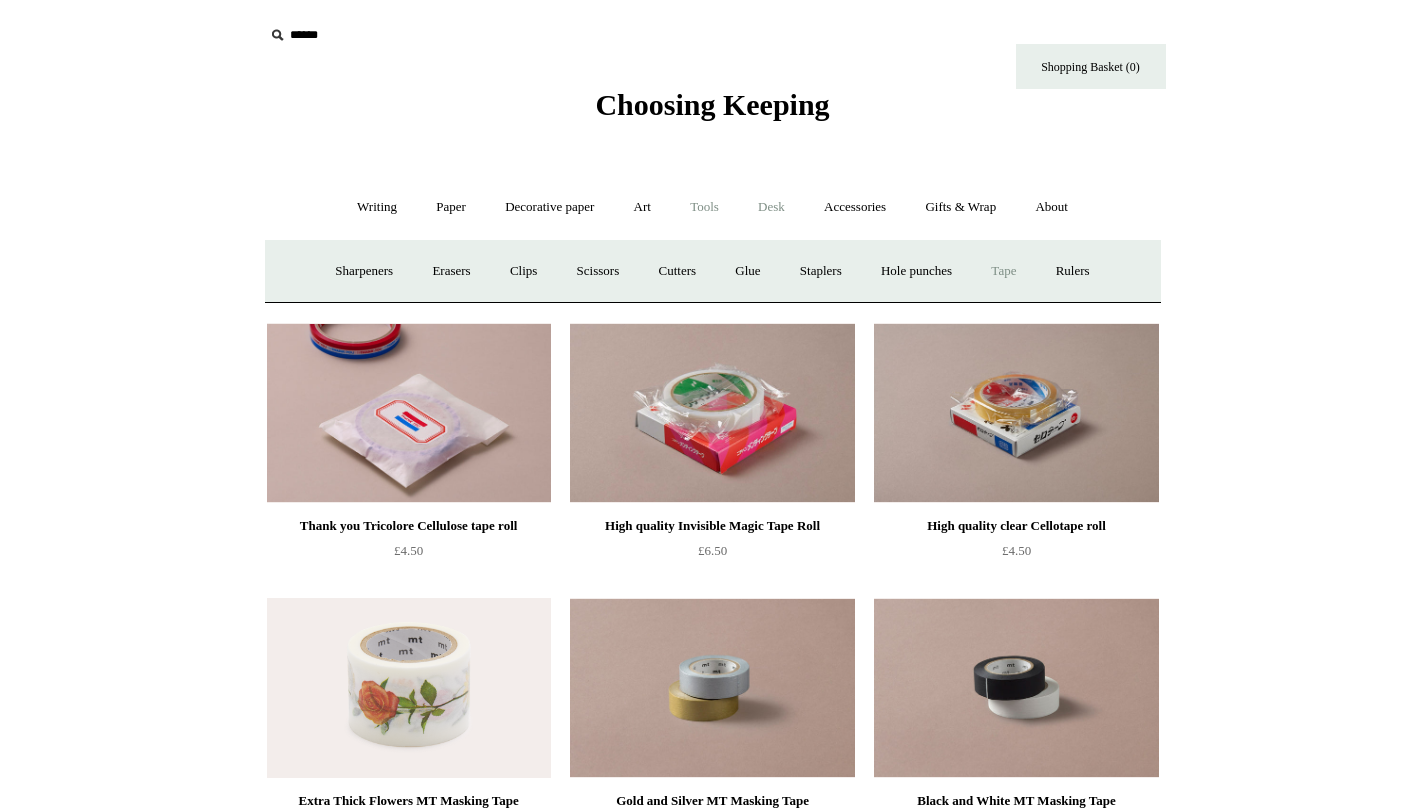 click on "Desk +" at bounding box center (771, 207) 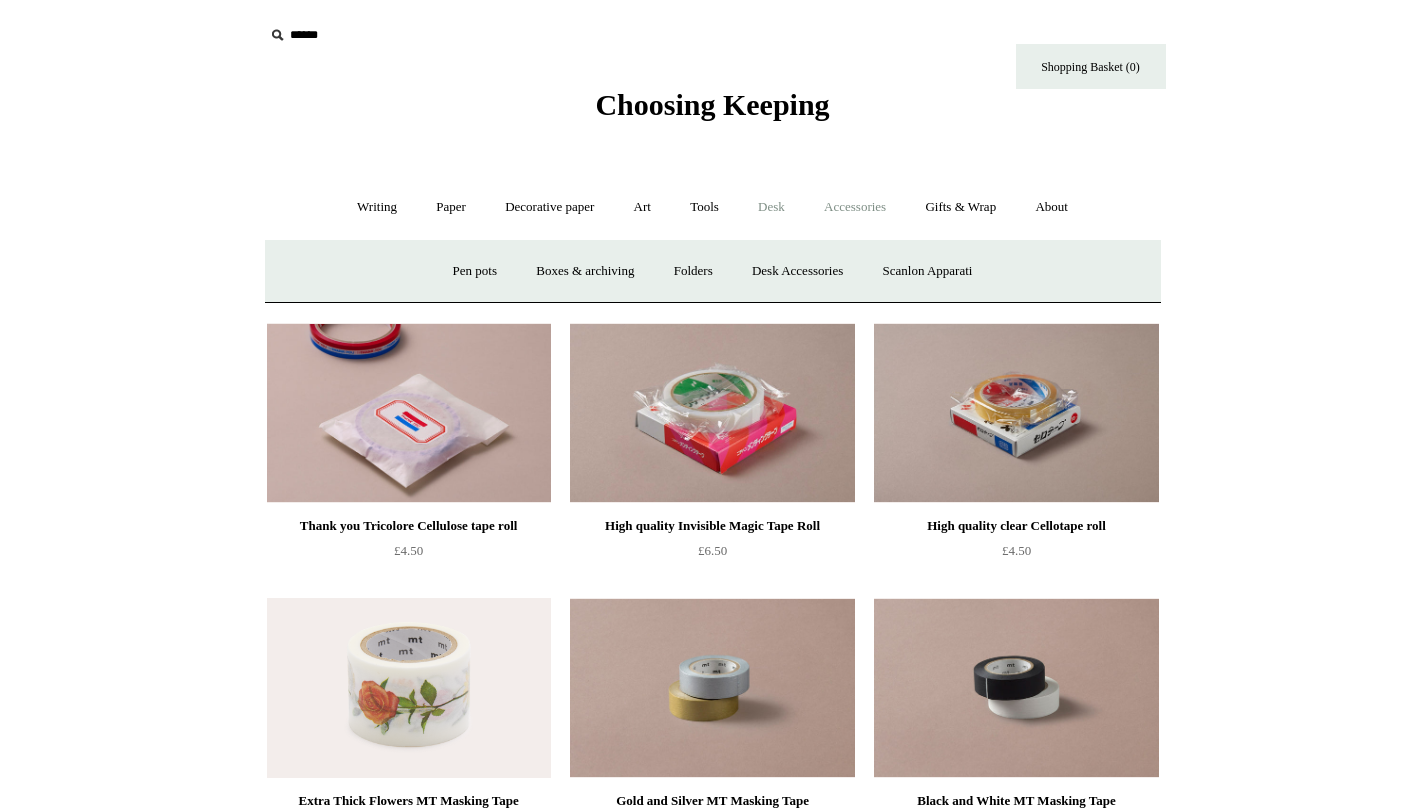 click on "Accessories +" at bounding box center (855, 207) 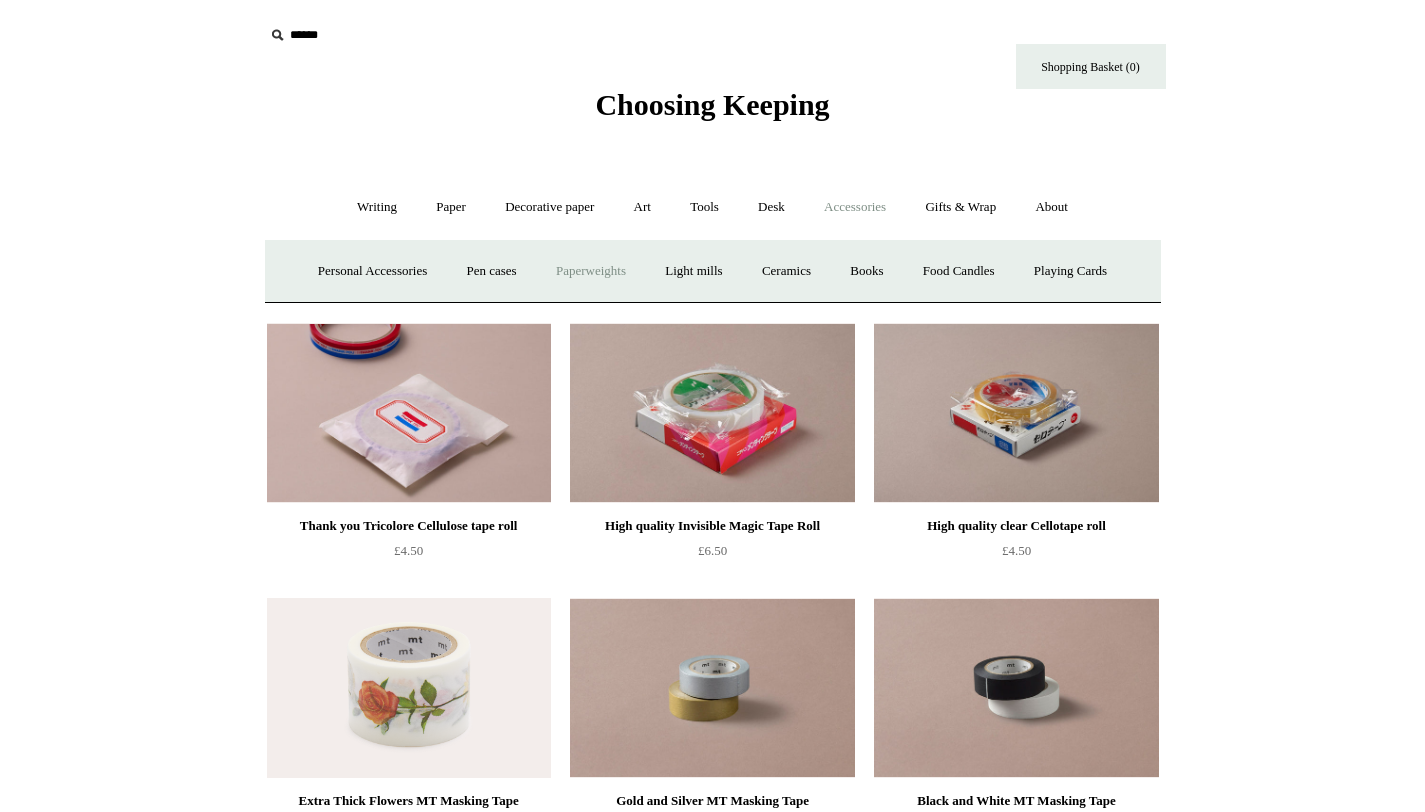 click on "Paperweights +" at bounding box center [591, 271] 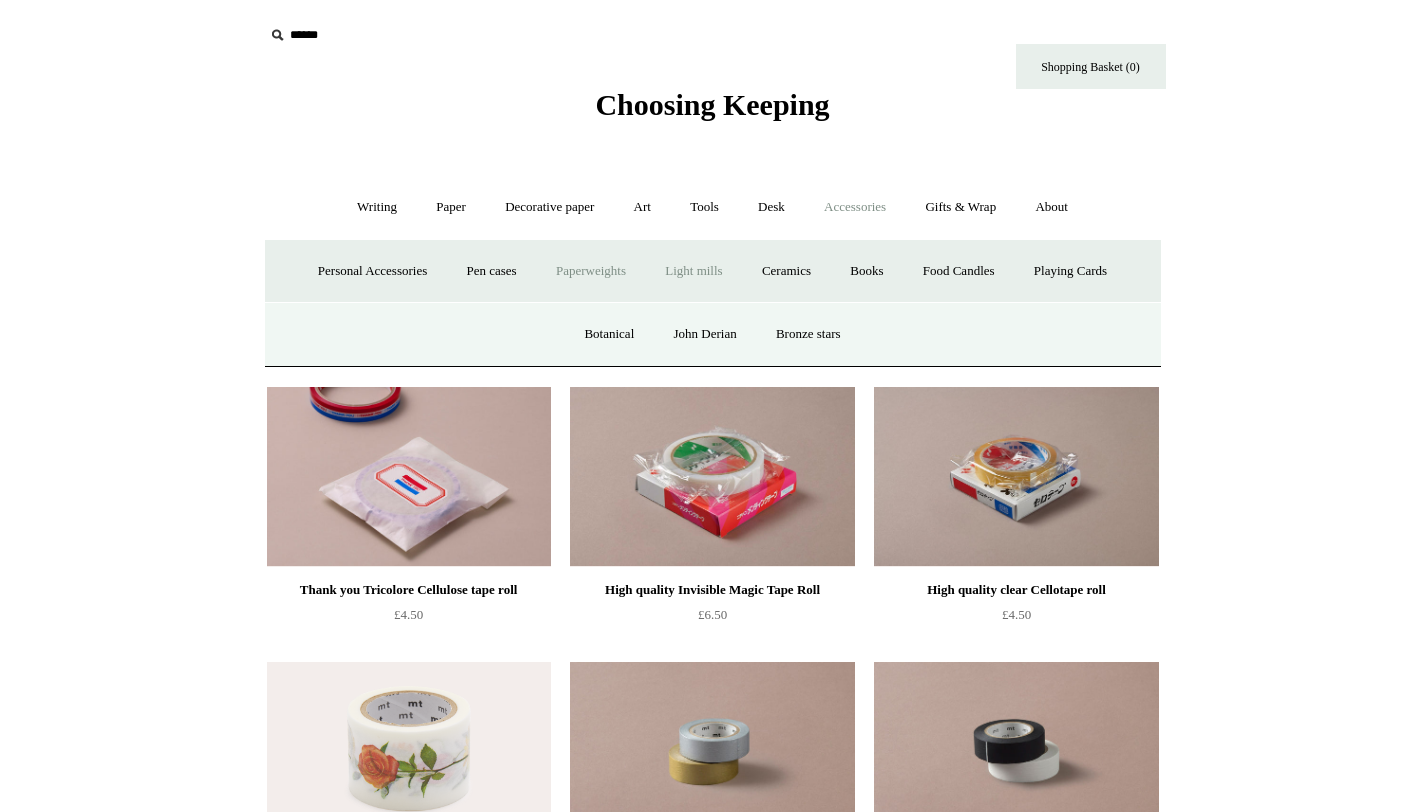 click on "Light mills" at bounding box center [693, 271] 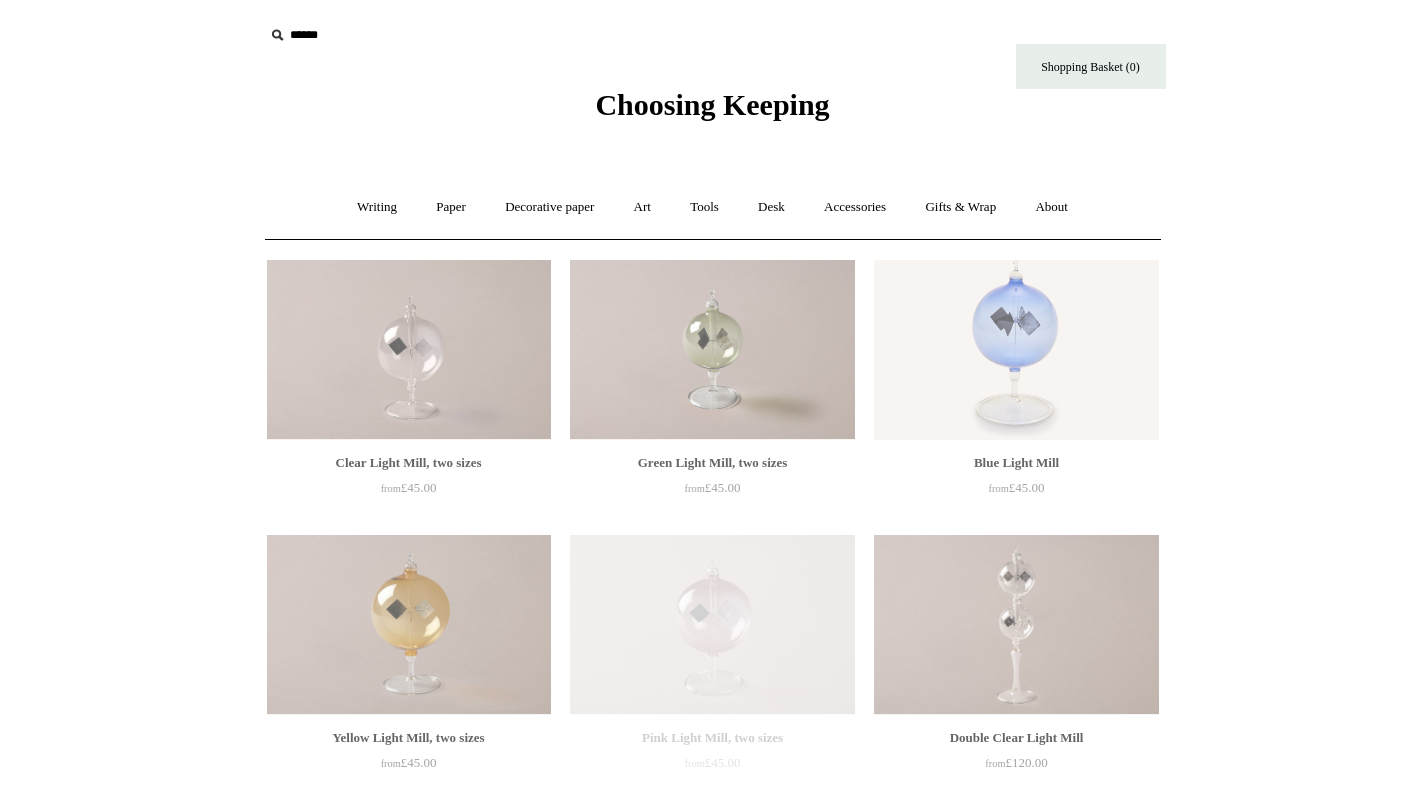 scroll, scrollTop: 0, scrollLeft: 0, axis: both 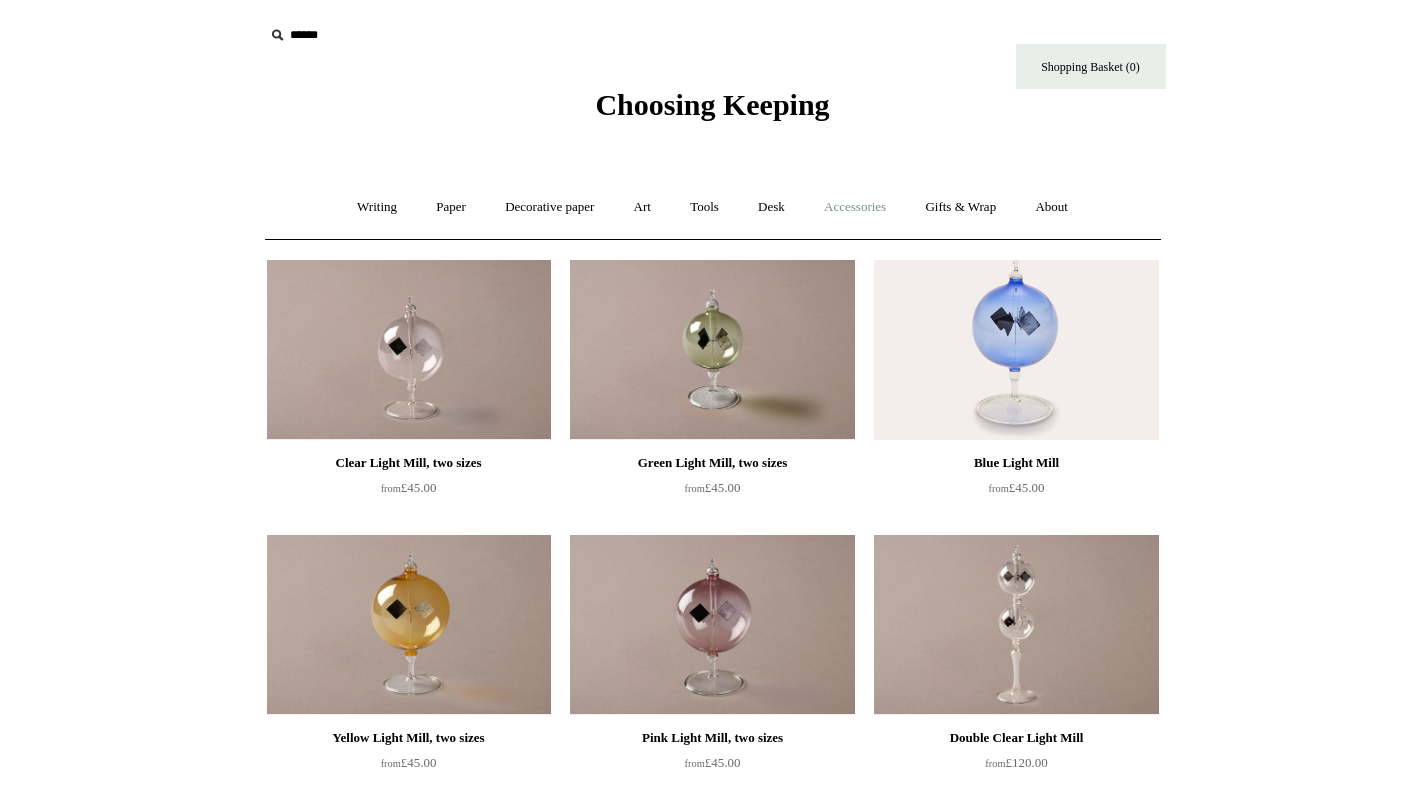 click on "Accessories +" at bounding box center [855, 207] 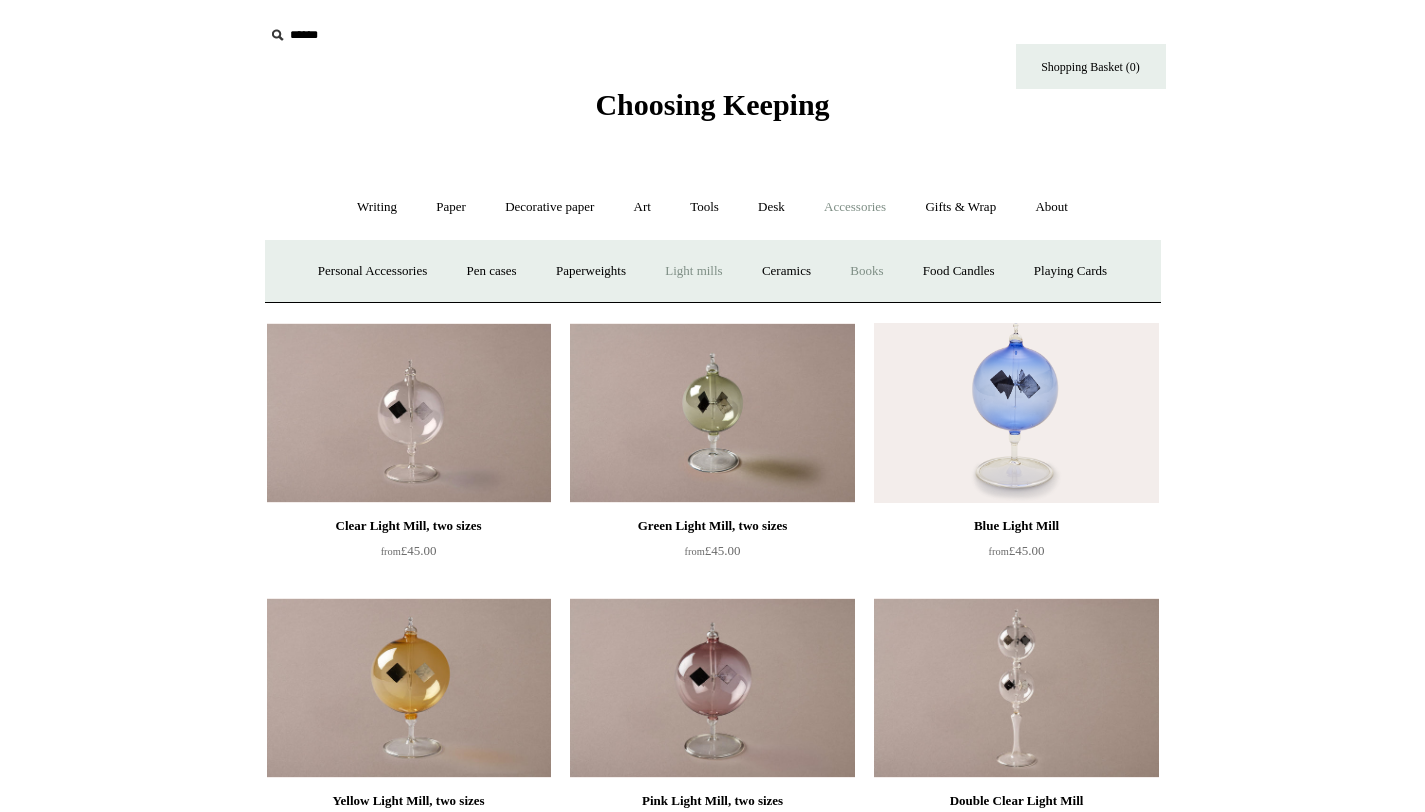 click on "Books" at bounding box center [866, 271] 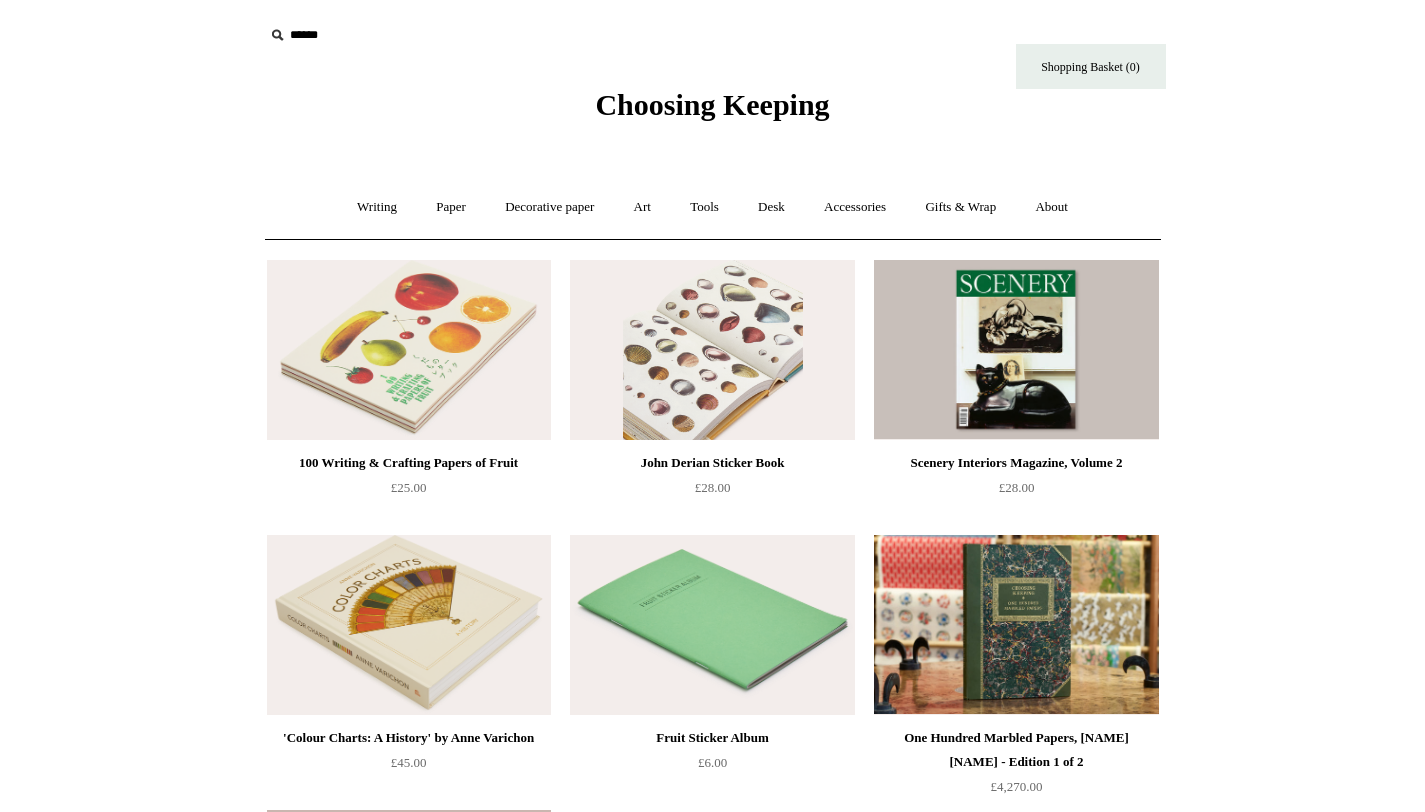 scroll, scrollTop: 0, scrollLeft: 0, axis: both 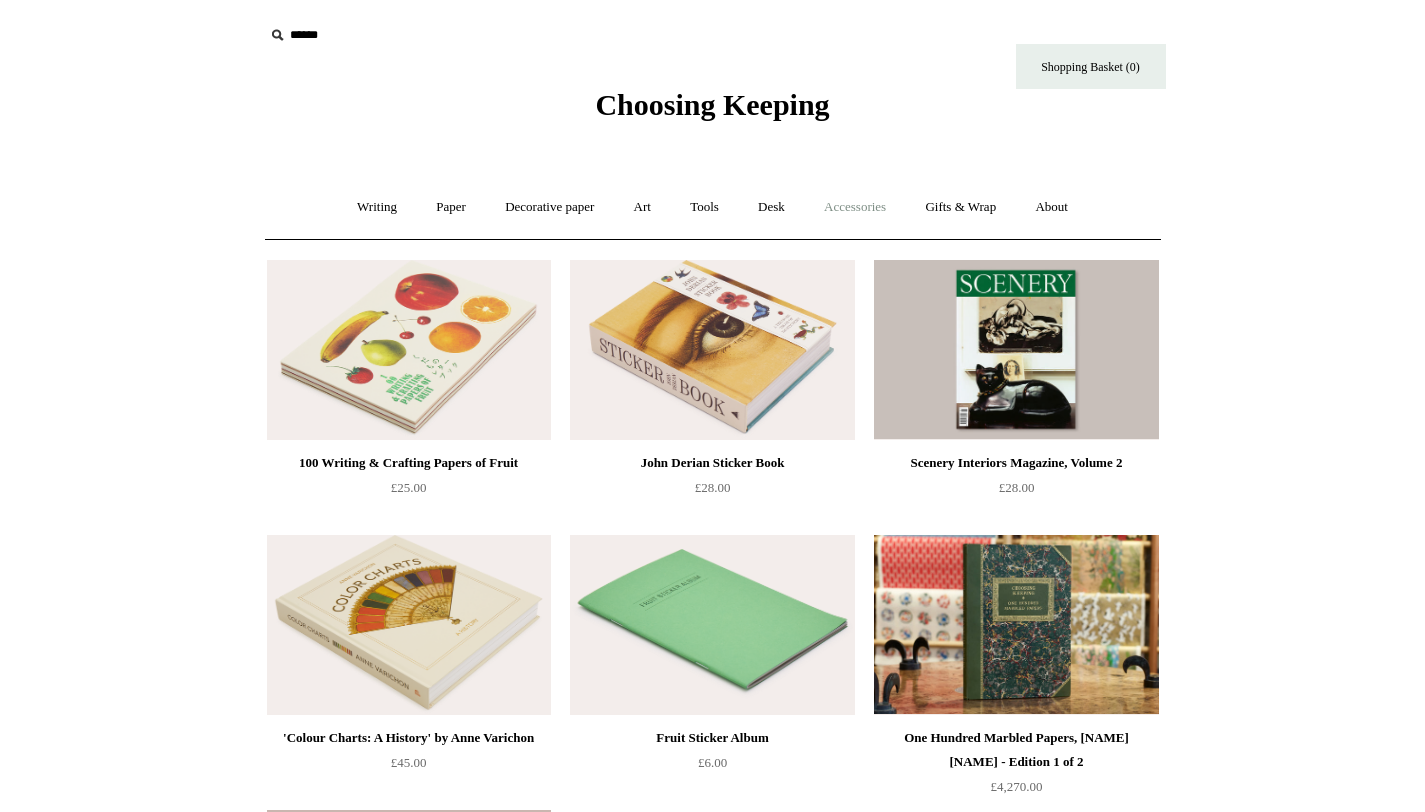 click on "Accessories +" at bounding box center [855, 207] 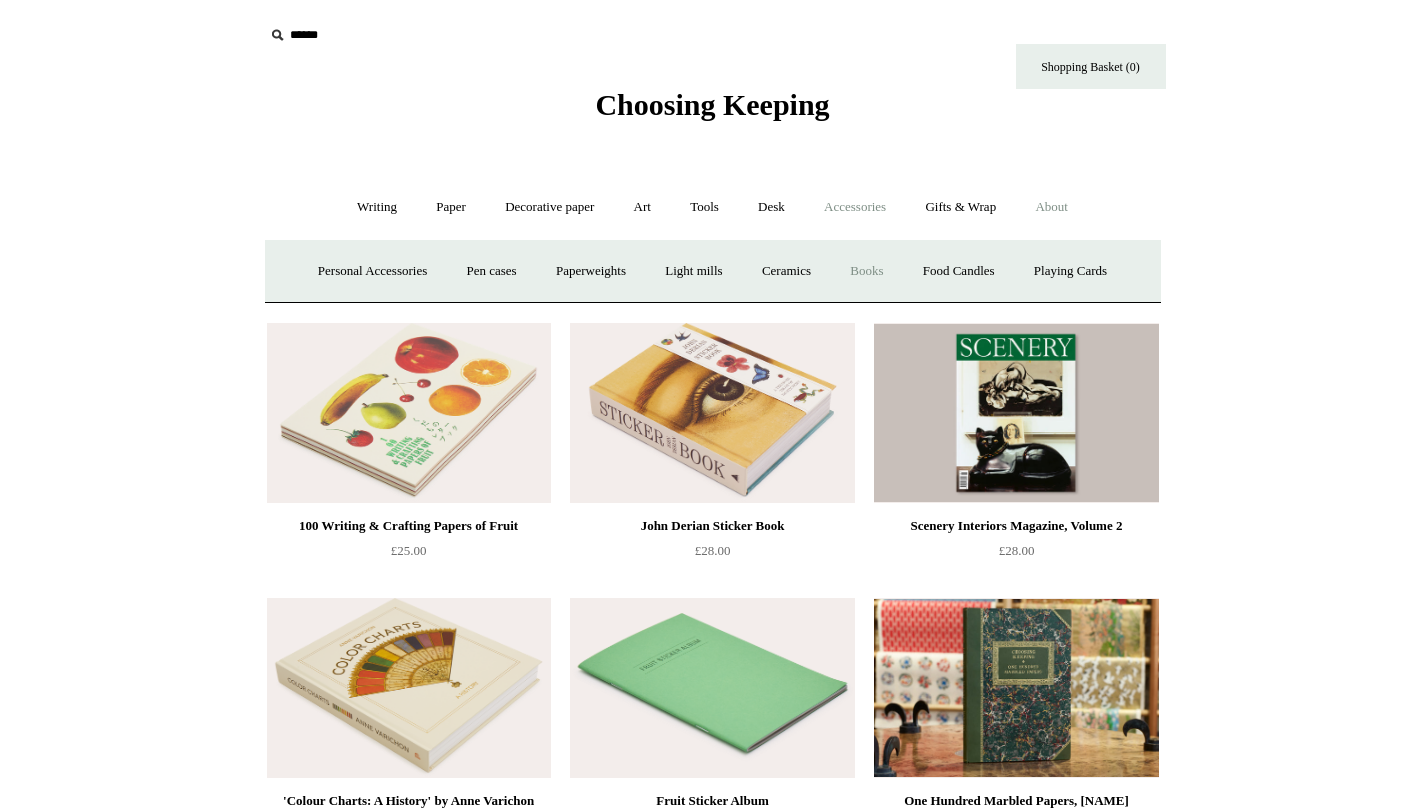 click on "About +" at bounding box center [1051, 207] 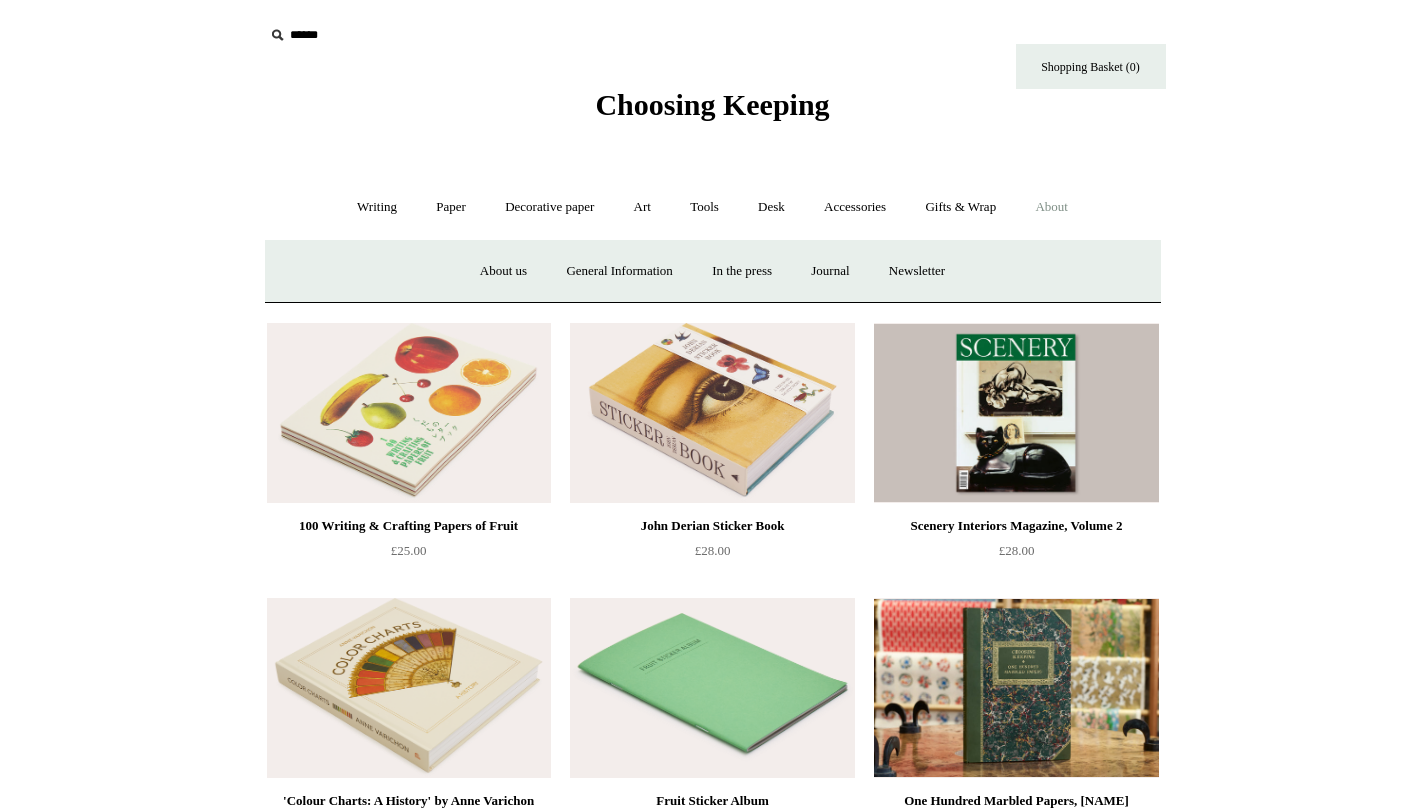 scroll, scrollTop: 0, scrollLeft: 0, axis: both 